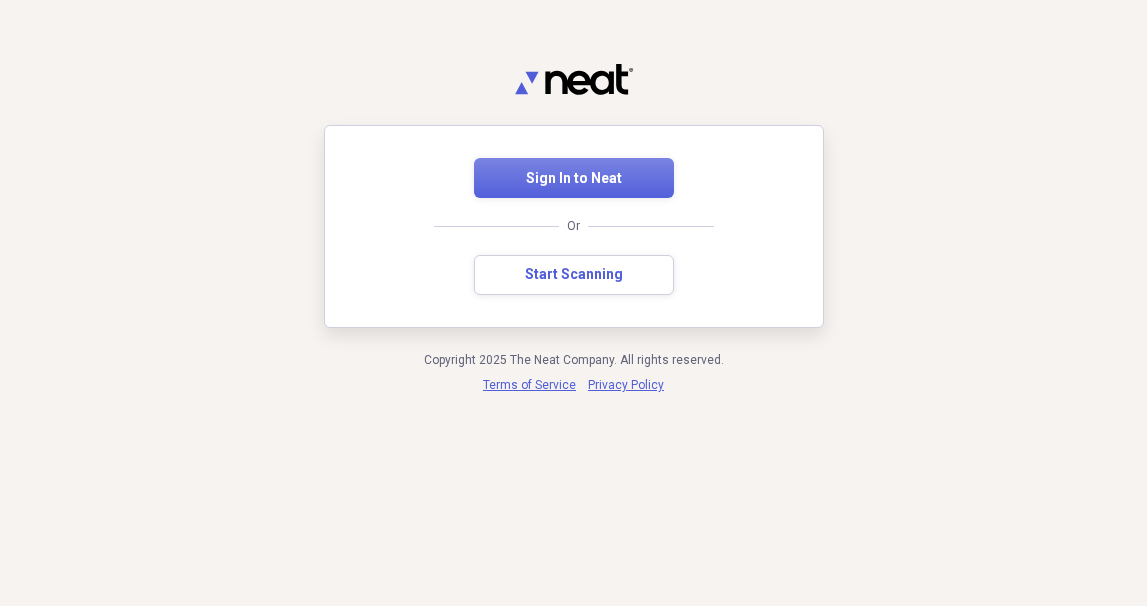 scroll, scrollTop: 0, scrollLeft: 0, axis: both 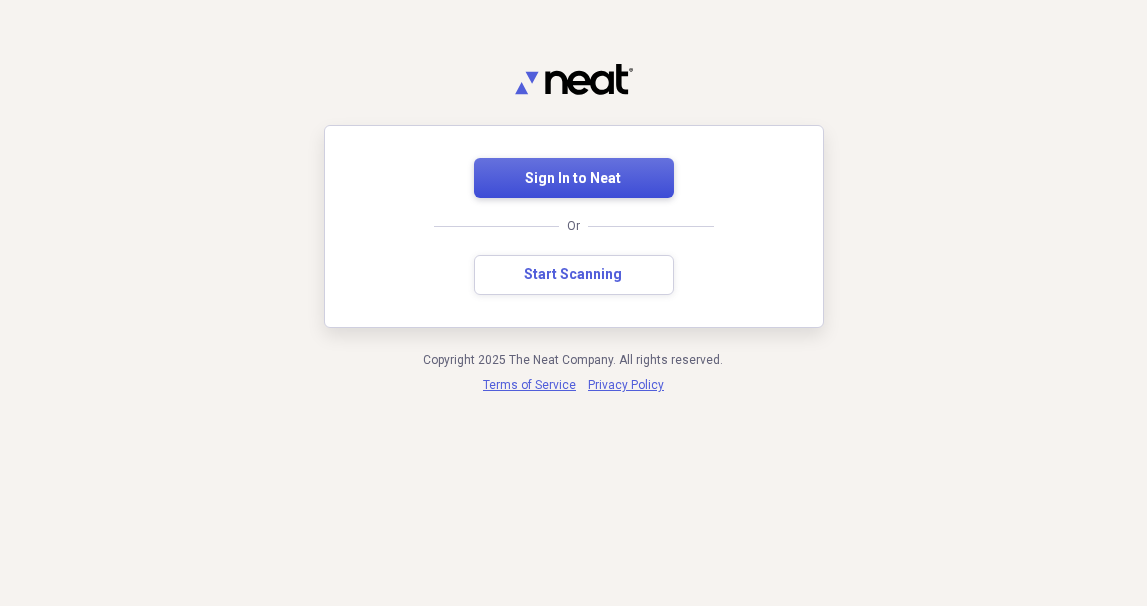 click on "Sign In to Neat" at bounding box center (574, 179) 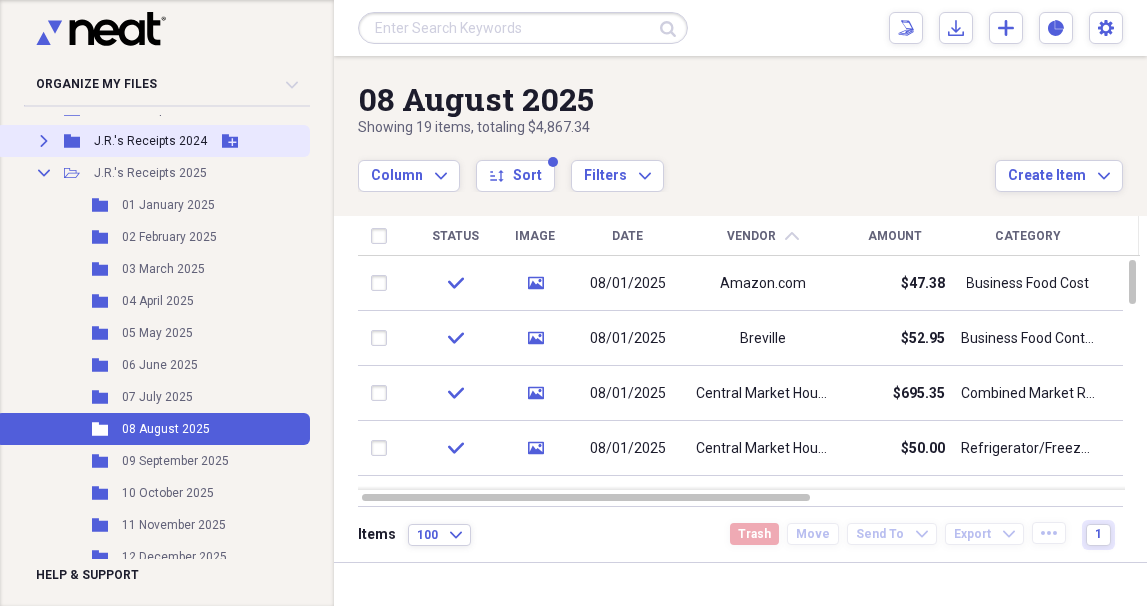 scroll, scrollTop: 599, scrollLeft: 0, axis: vertical 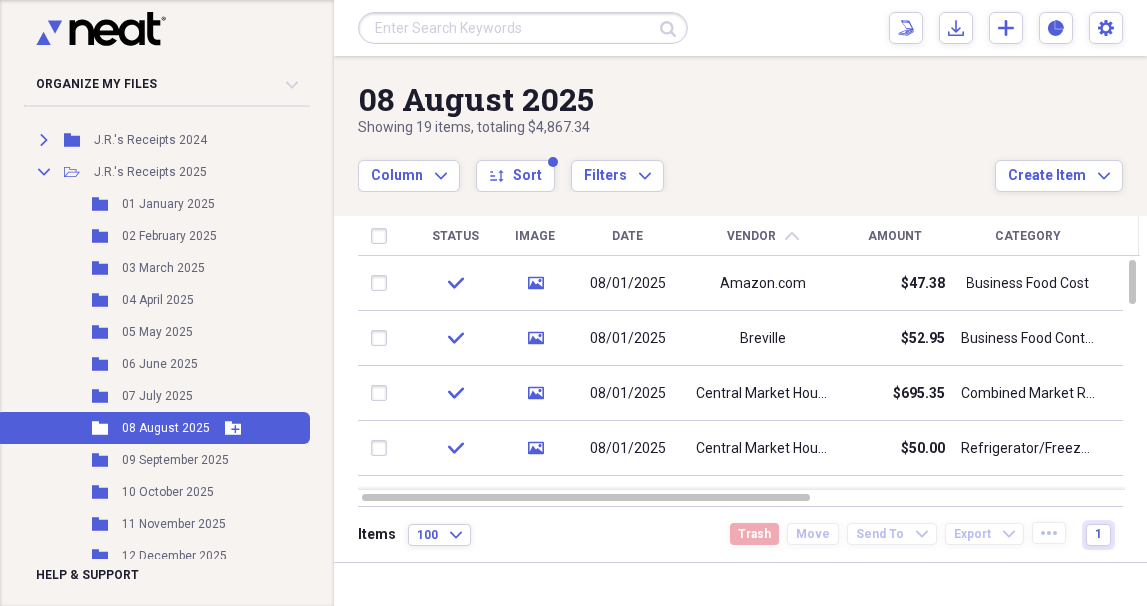 click on "08 August 2025" at bounding box center [166, 428] 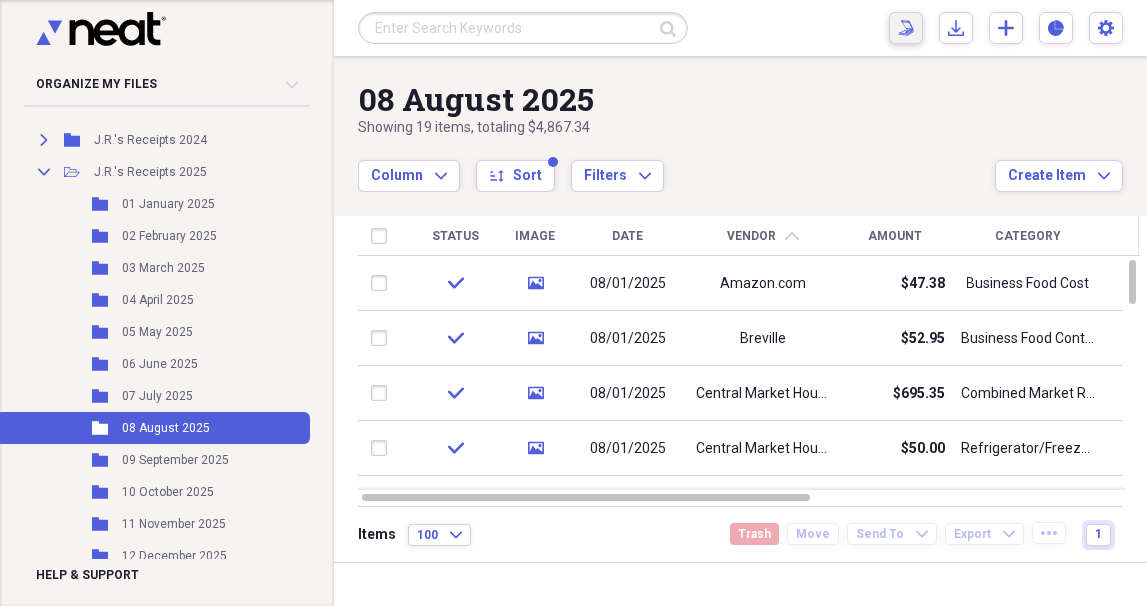 click 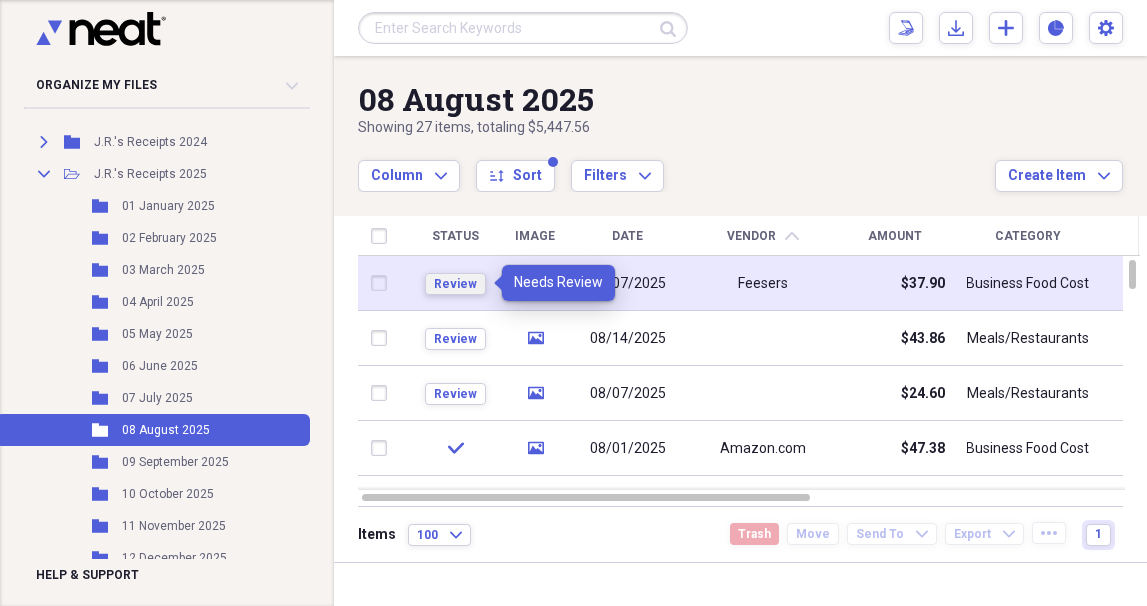 click on "Review" at bounding box center [455, 284] 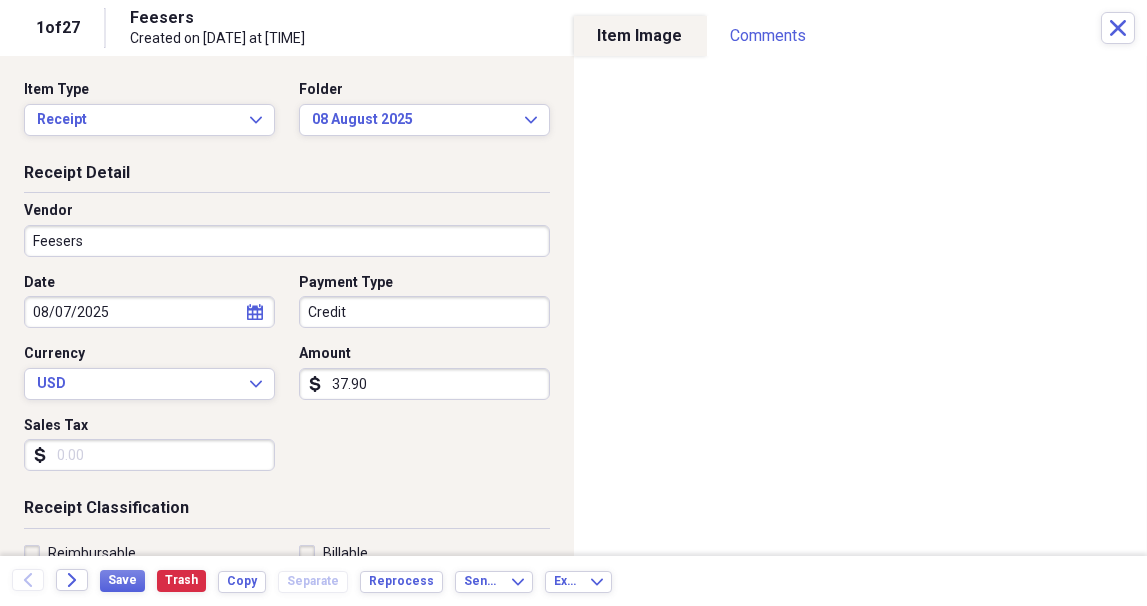 click on "Organize My Files 7 Collapse Unfiled Needs Review 7 Unfiled All Files Unfiled Unfiled Unfiled Saved Reports Collapse My Cabinet My Cabinet Add Folder Folder Contacts / Business Cards Add Folder Folder DESKTOP-IG6LJVH Add Folder Expand Folder Home Receipts Add Folder Expand Folder J.R.'s Documents Add Folder Expand Folder J.R.'s Receipts 2014 Add Folder Expand Folder J.R.'s Receipts 2015 Add Folder Expand Folder J.R.'s Receipts 2016 Add Folder Expand Folder J.R.'s Receipts 2017 Add Folder Expand Folder J.R.'s Receipts 2018 Add Folder Expand Folder J.R.'s Receipts 2019 Add Folder Expand Folder J.R.'s Receipts 2020 Add Folder Expand Folder J.R.'s Receipts 2021 Add Folder Expand Folder J.R.'s Receipts 2022 Add Folder Expand Folder J.R.'s Receipts 2023 Add Folder Expand Folder J.R.'s Receipts 2024 Add Folder Collapse Open Folder J.R.'s Receipts 2025 Add Folder Folder 01 January 2025 Add Folder Folder 02 February 2025 Add Folder Folder 03 March 2025 Add Folder Folder 04 April 2025 Add Folder Folder 05 May 2025 Scan" at bounding box center [573, 303] 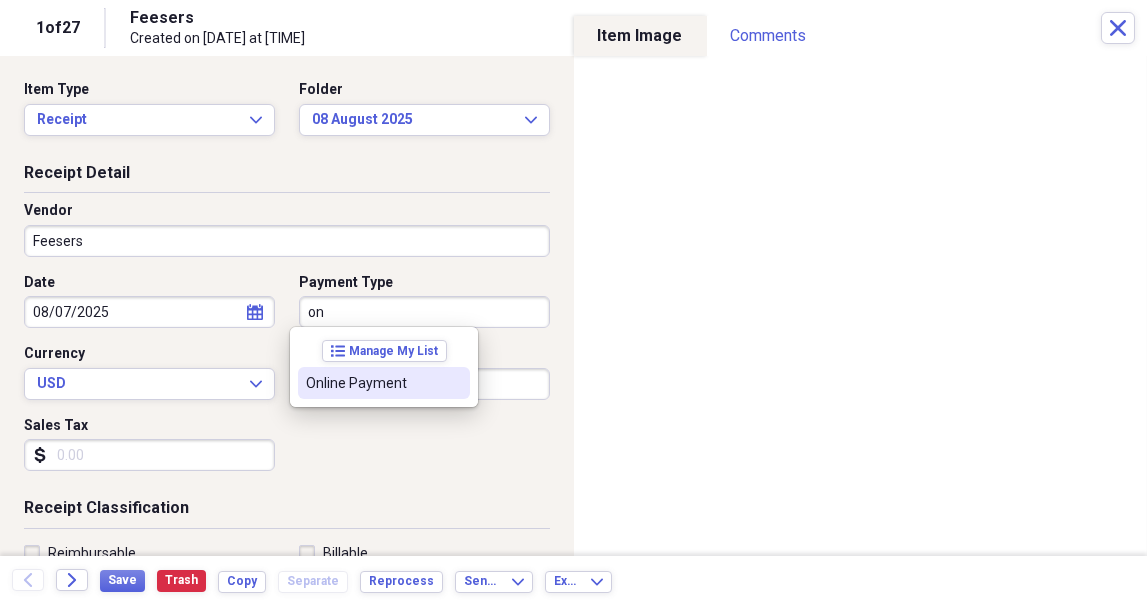 click on "Online Payment" at bounding box center [372, 383] 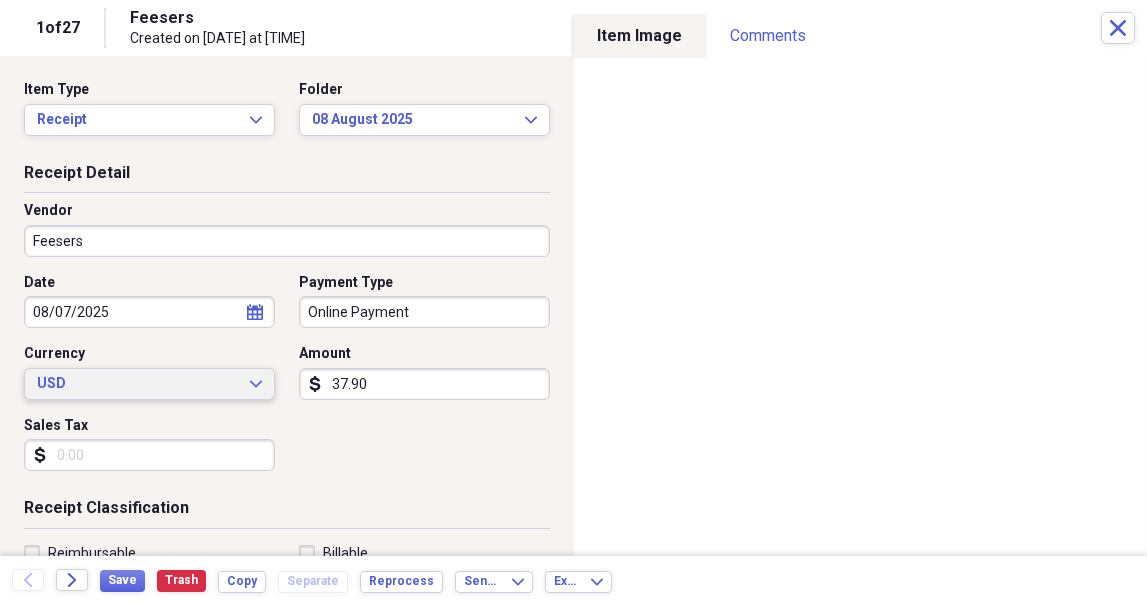 type 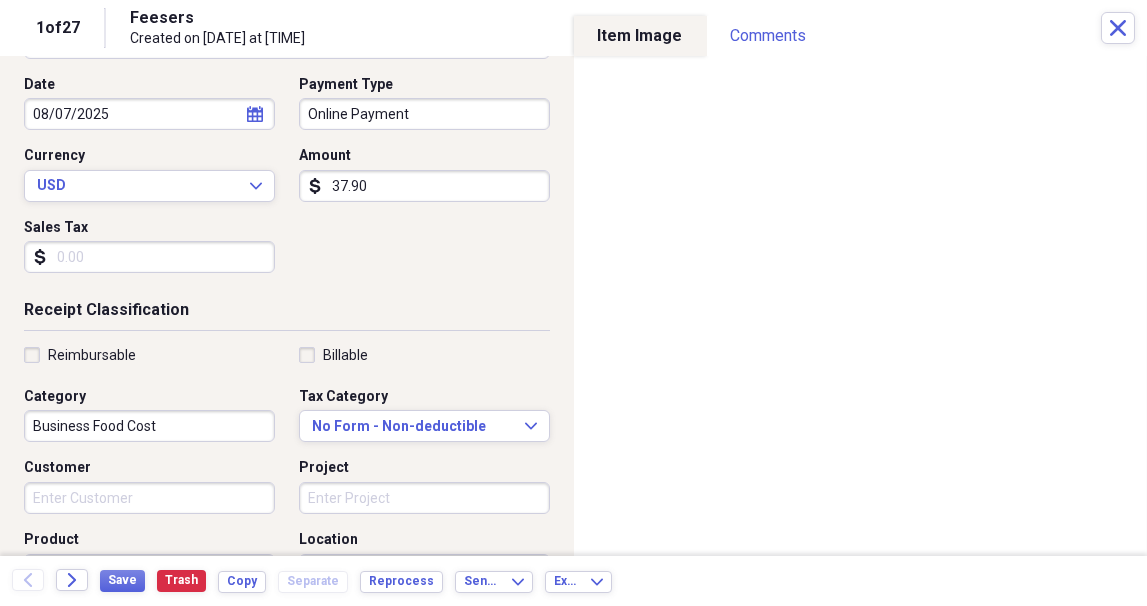 scroll, scrollTop: 300, scrollLeft: 0, axis: vertical 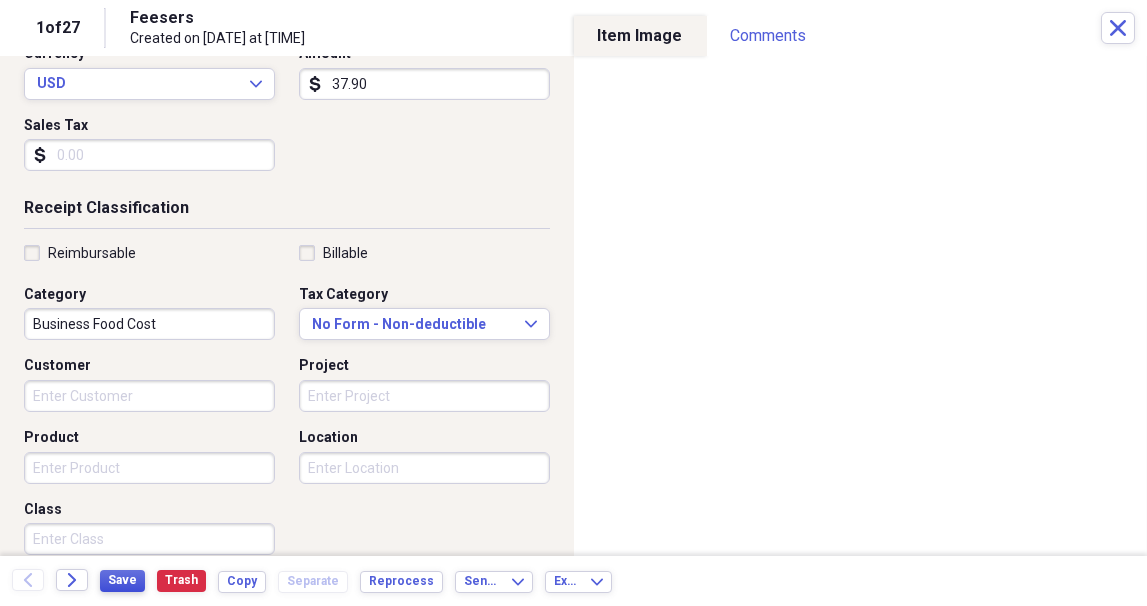 click on "Save" at bounding box center (122, 580) 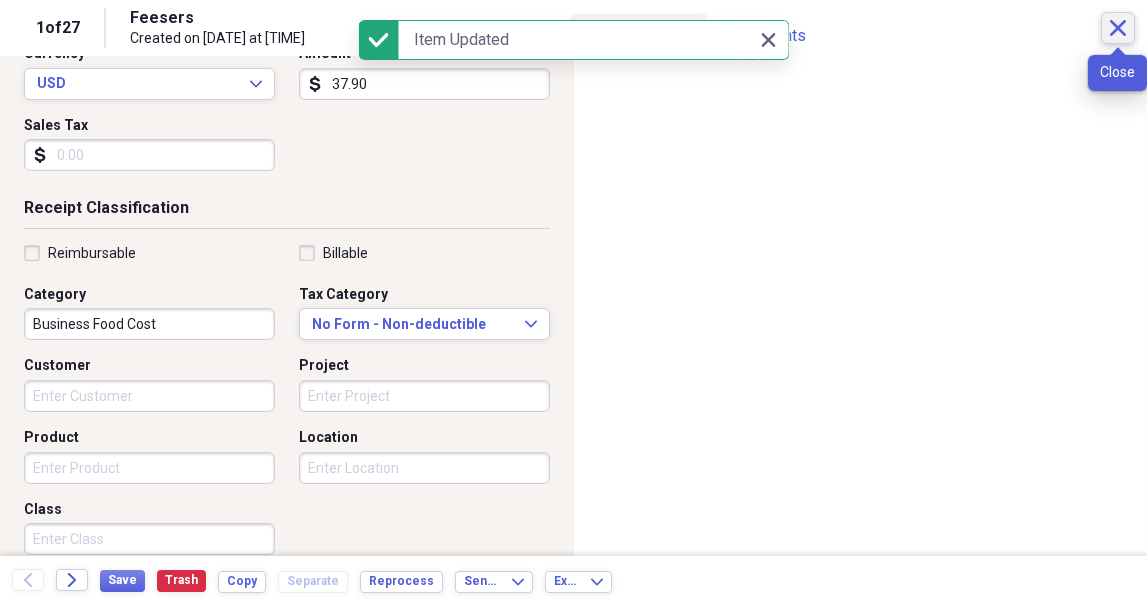 click 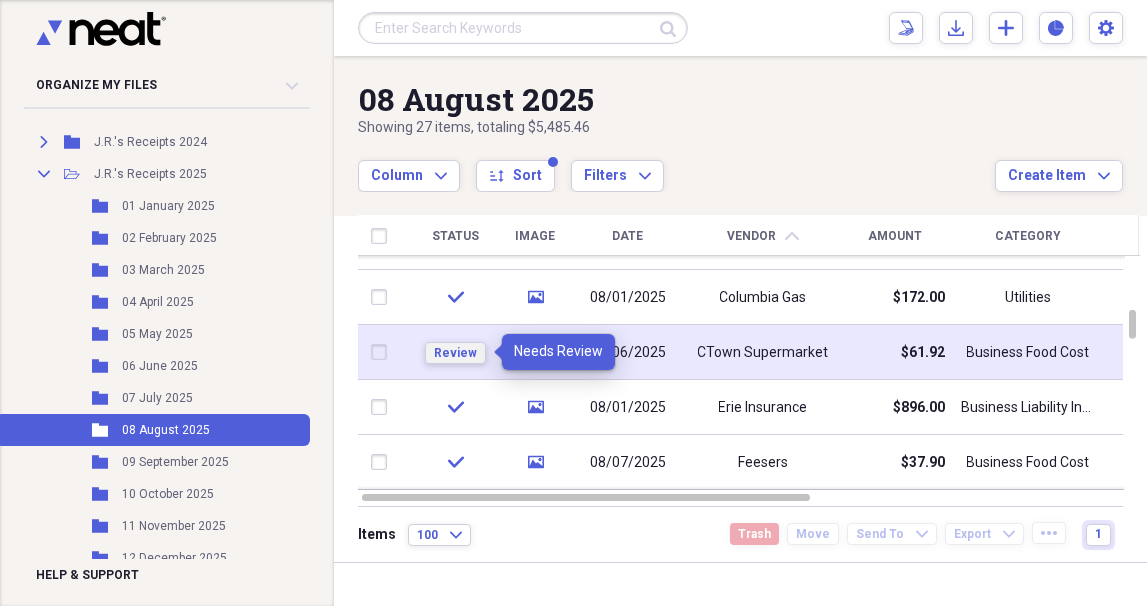 click on "Review" at bounding box center (455, 353) 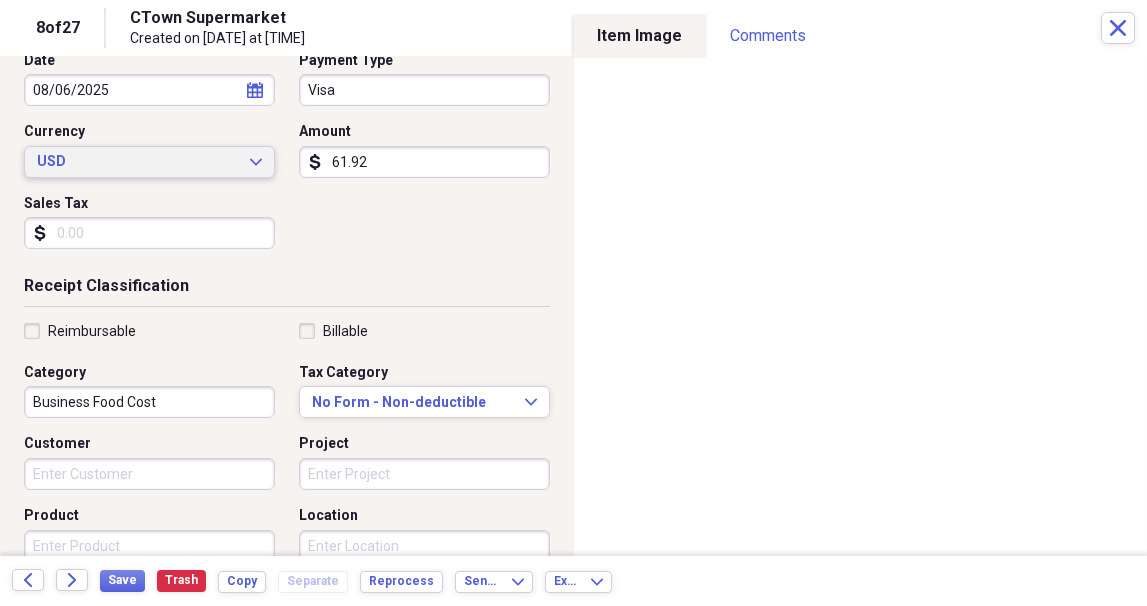 scroll, scrollTop: 300, scrollLeft: 0, axis: vertical 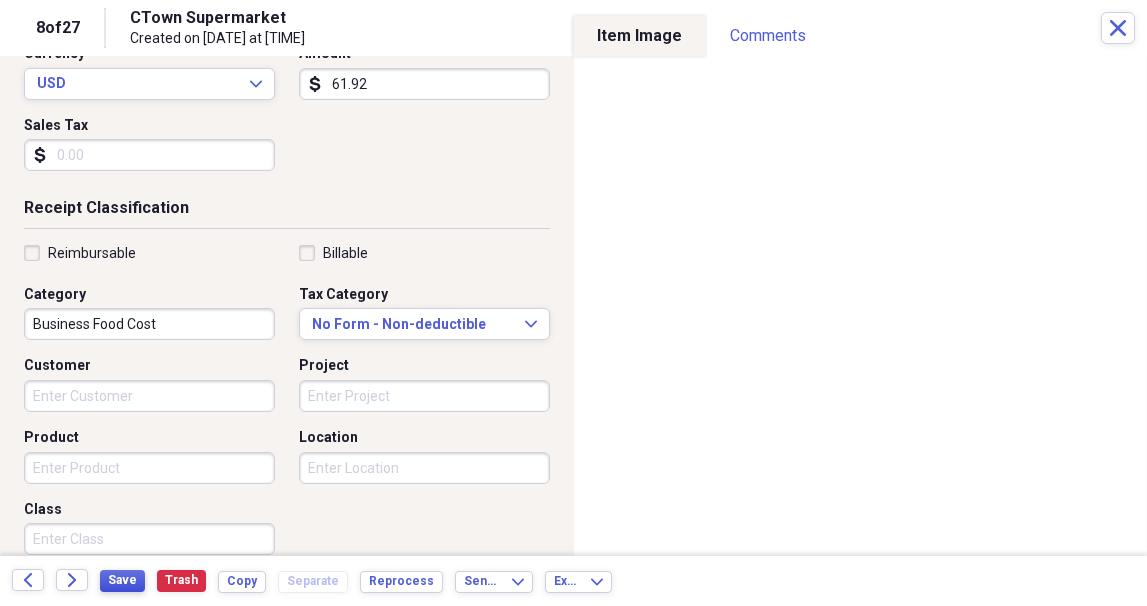 click on "Save" at bounding box center [122, 581] 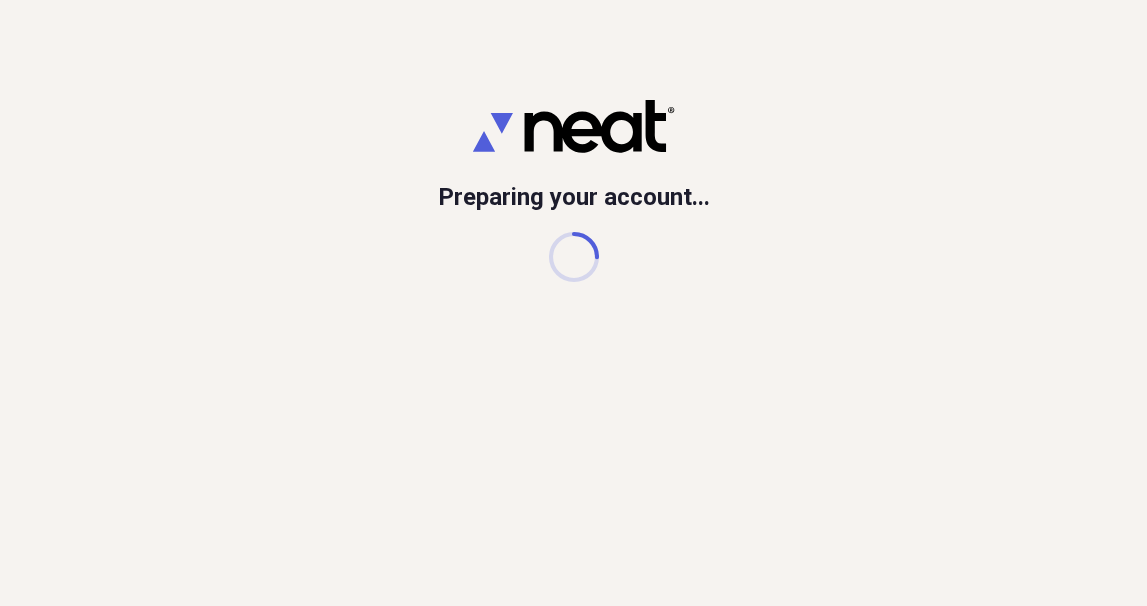 scroll, scrollTop: 0, scrollLeft: 0, axis: both 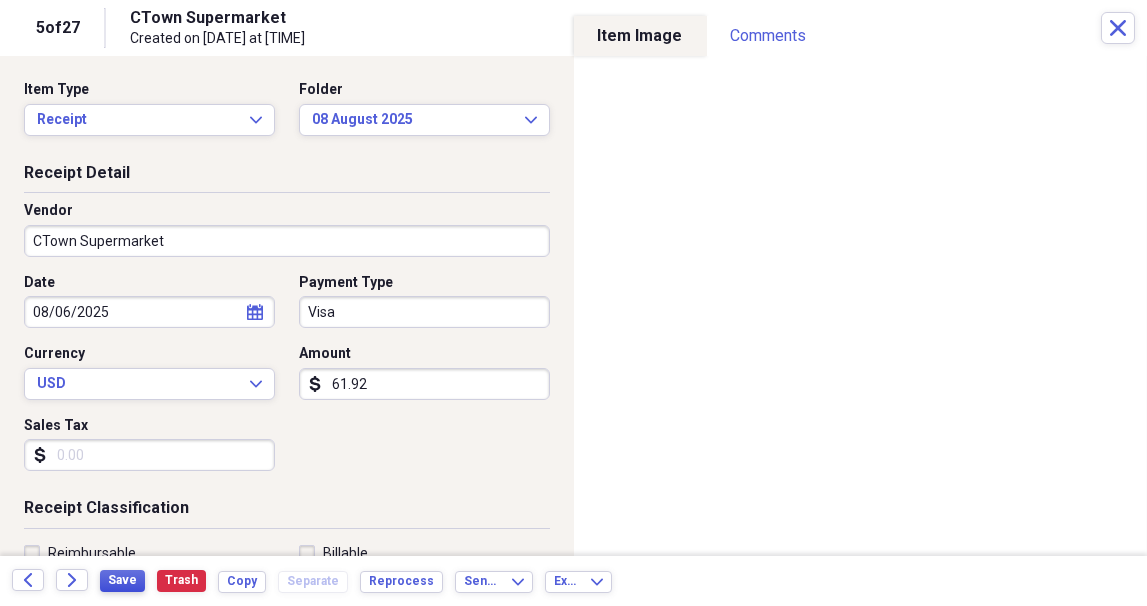 click on "Save" at bounding box center [122, 580] 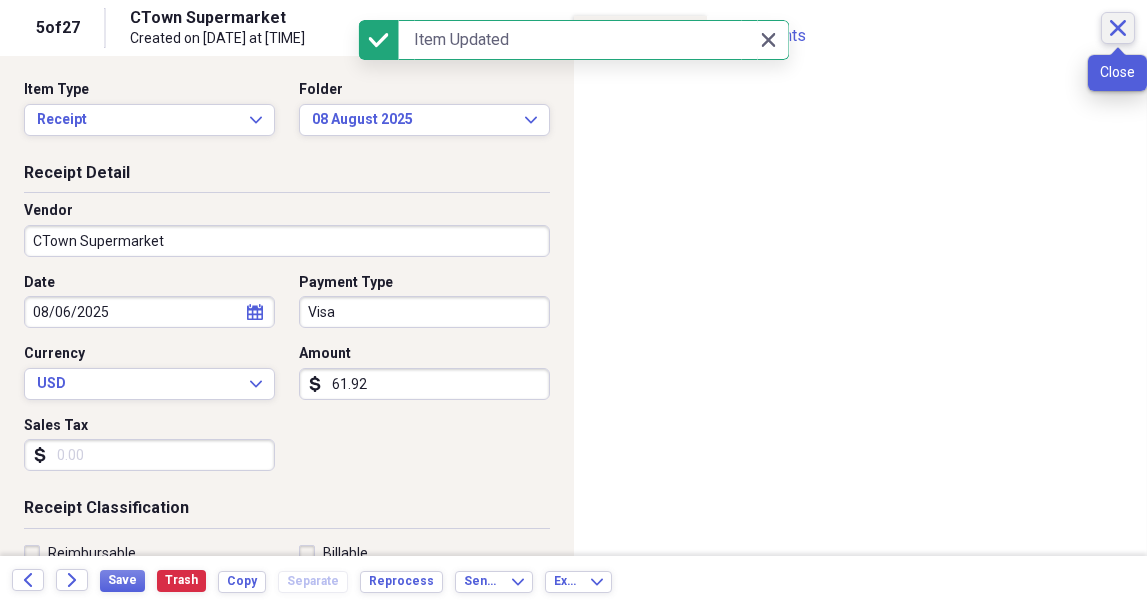 click on "Close" 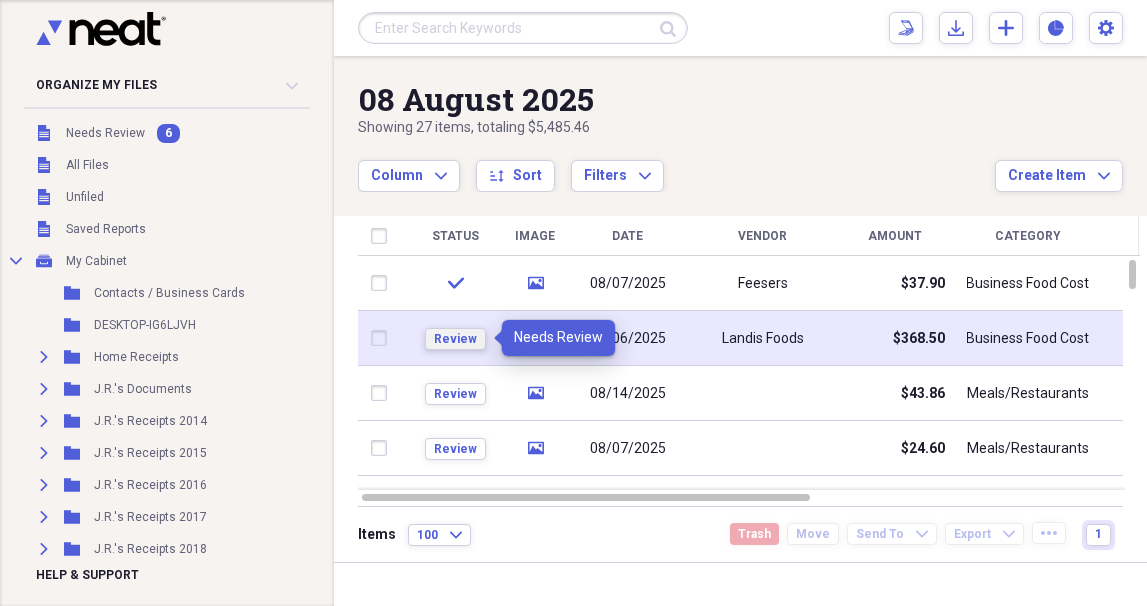 click on "Review" at bounding box center [455, 339] 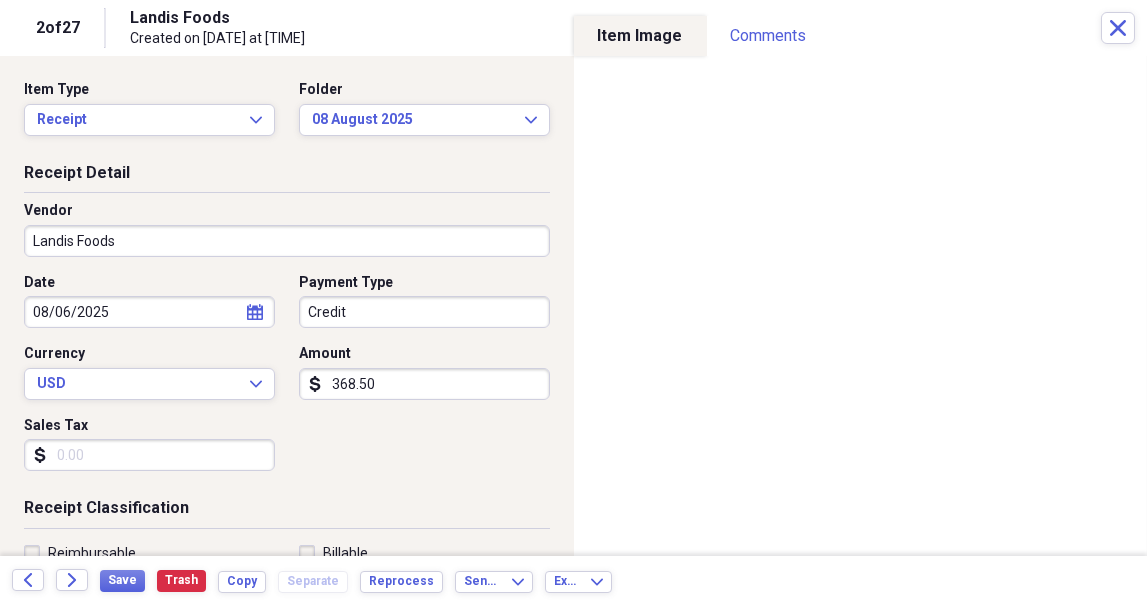 click 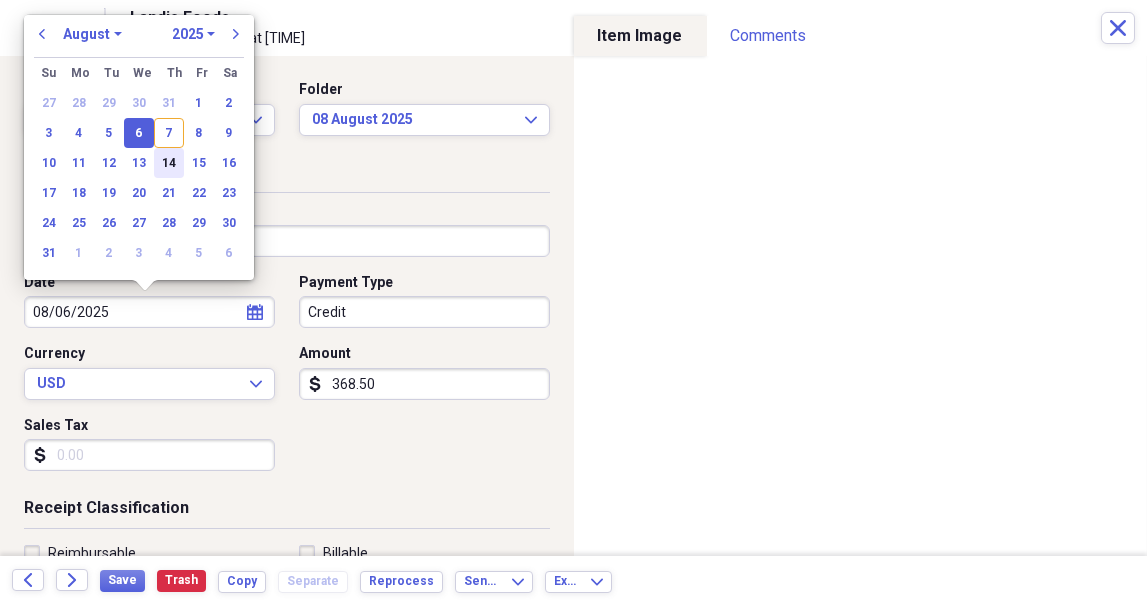 click on "14" at bounding box center (169, 163) 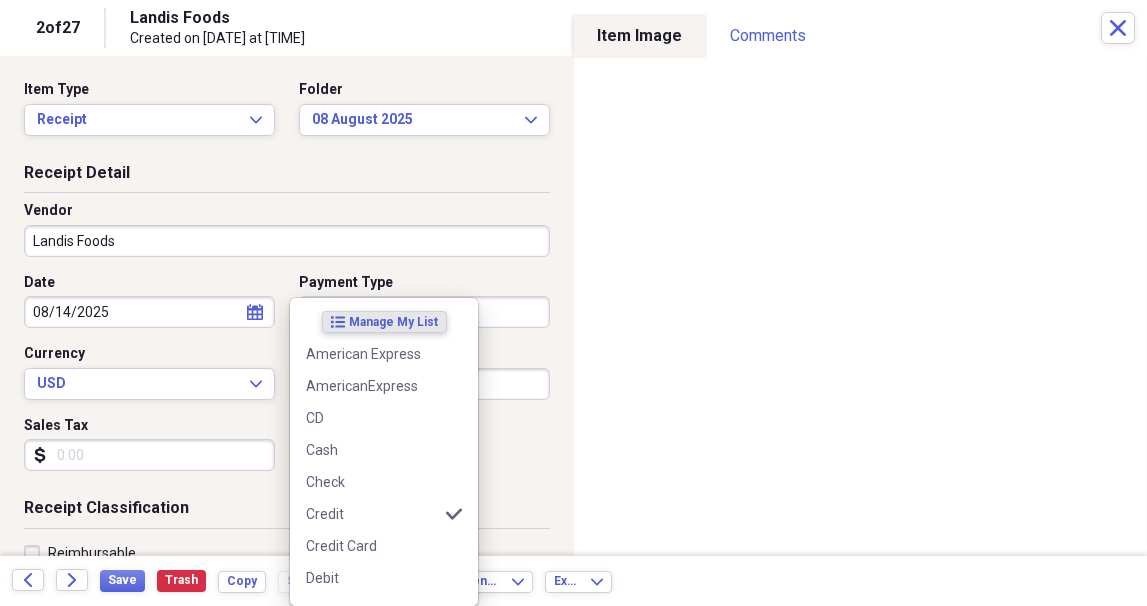 click on "Organize My Files 5 Collapse Unfiled Needs Review 5 Unfiled All Files Unfiled Unfiled Unfiled Saved Reports Collapse My Cabinet My Cabinet Add Folder Folder Contacts / Business Cards Add Folder Folder DESKTOP-IG6LJVH Add Folder Expand Folder Home Receipts Add Folder Expand Folder [NAME]'s Documents Add Folder Expand Folder [NAME]'s Receipts 2014 Add Folder Expand Folder [NAME]'s Receipts 2015 Add Folder Expand Folder [NAME]'s Receipts 2016 Add Folder Expand Folder [NAME]'s Receipts 2017 Add Folder Expand Folder [NAME]'s Receipts 2018 Add Folder Expand Folder [NAME]'s Receipts 2019 Add Folder Expand Folder [NAME]'s Receipts 2020 Add Folder Expand Folder [NAME]'s Receipts 2021 Add Folder Expand Folder [NAME]'s Receipts 2022 Add Folder Expand Folder [NAME]'s Receipts 2023 Add Folder Expand Folder [NAME]'s Receipts 2024 Add Folder Collapse Open Folder [NAME]'s Receipts 2025 Add Folder Folder 01 January 2025 Add Folder Folder 02 February 2025 Add Folder Folder 03 March 2025 Add Folder Folder 04 April 2025 Add Folder Folder 05 May 2025 Scan" at bounding box center [573, 303] 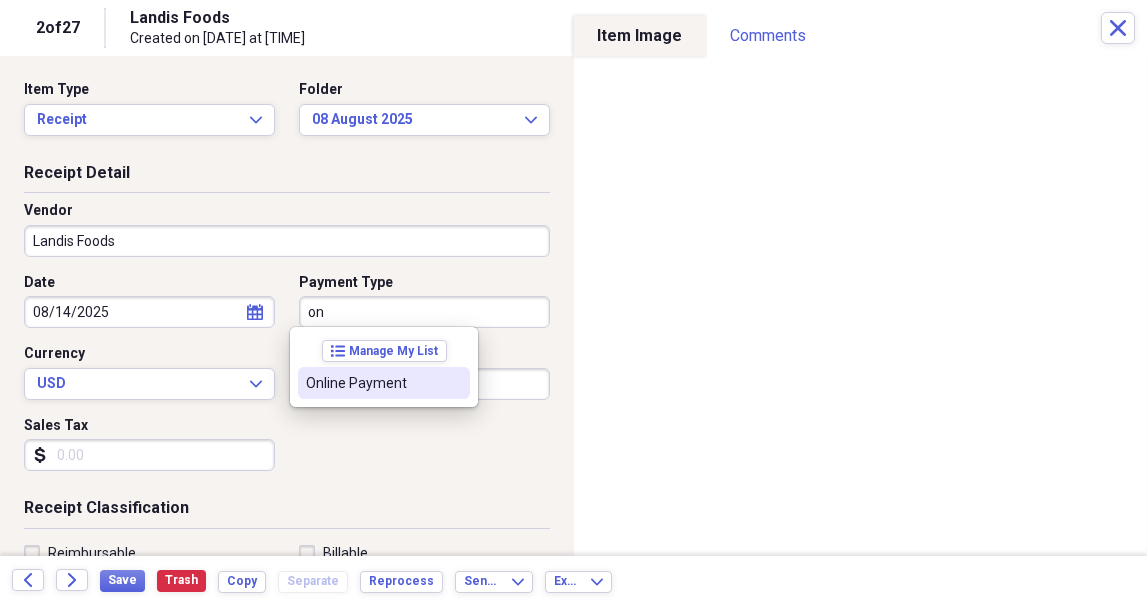 click on "Online Payment" at bounding box center (372, 383) 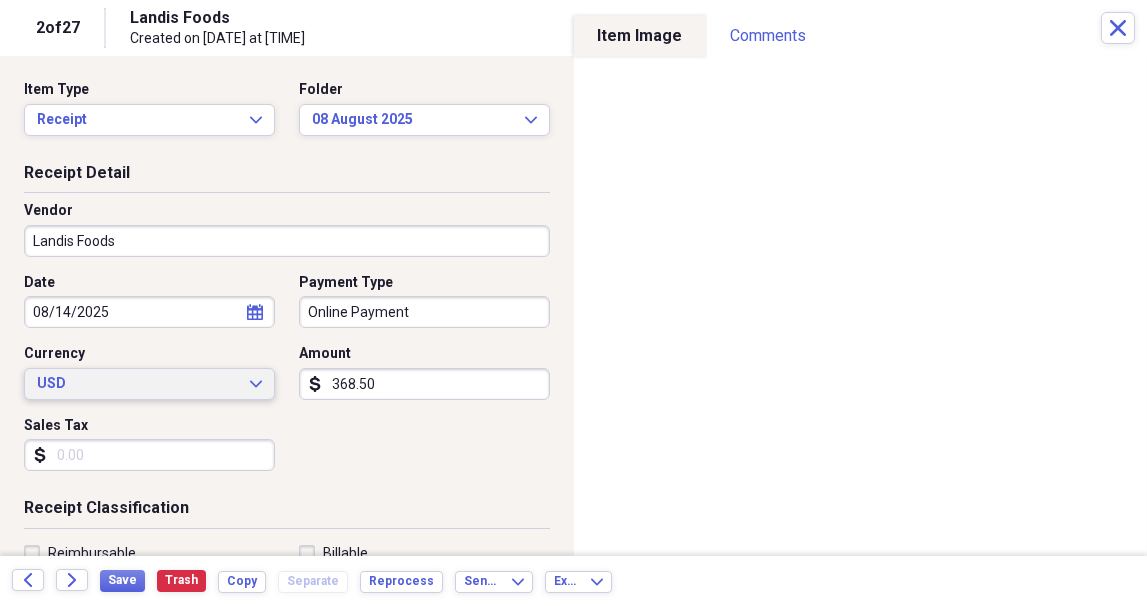 type 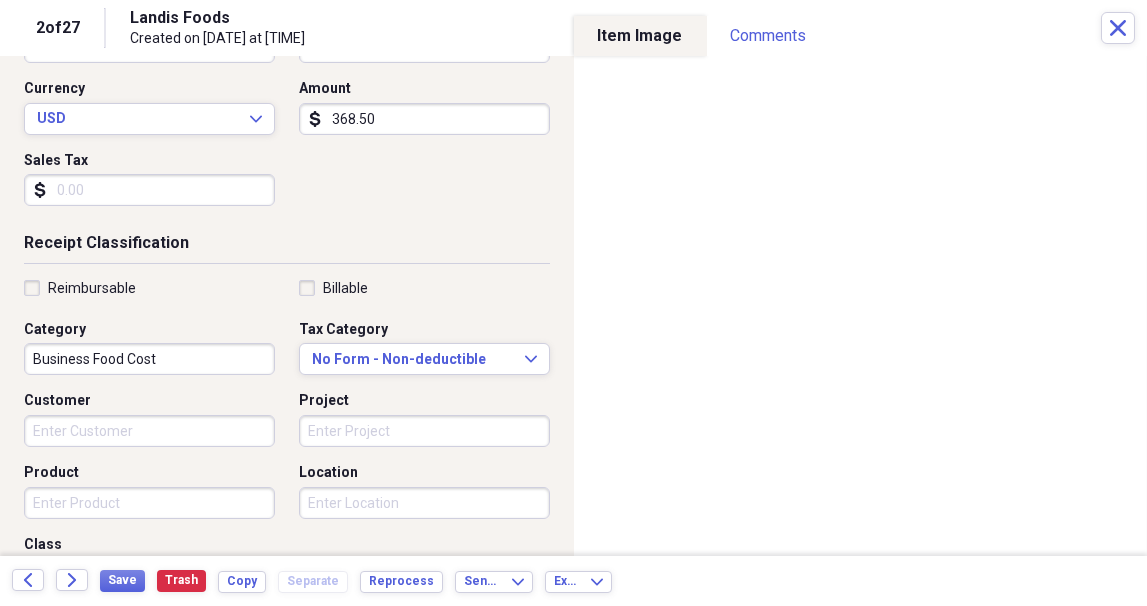 scroll, scrollTop: 300, scrollLeft: 0, axis: vertical 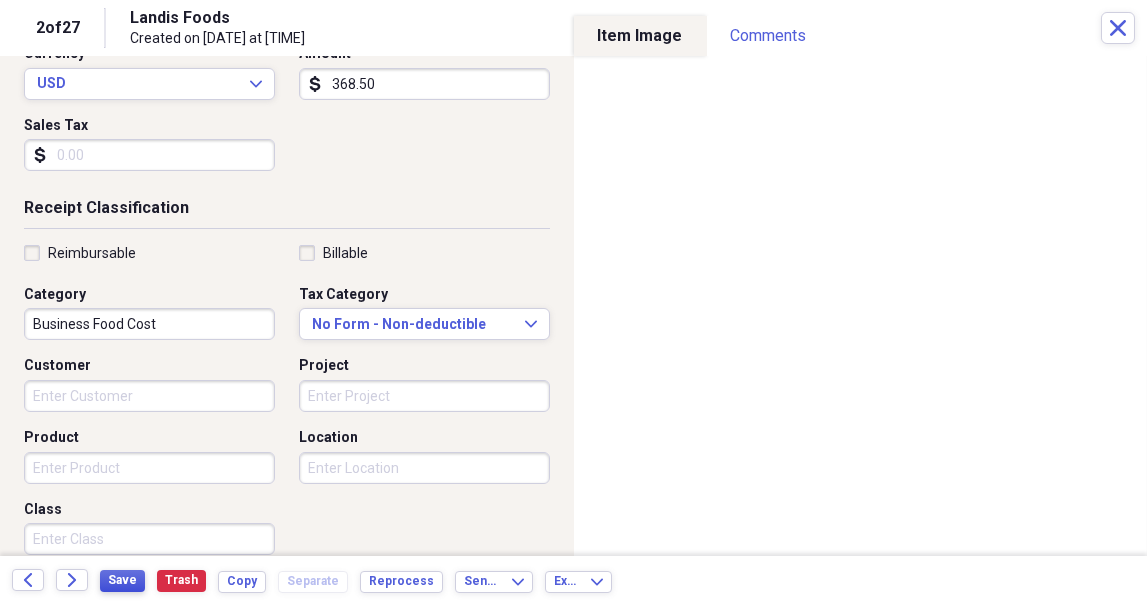 click on "Save" at bounding box center [122, 580] 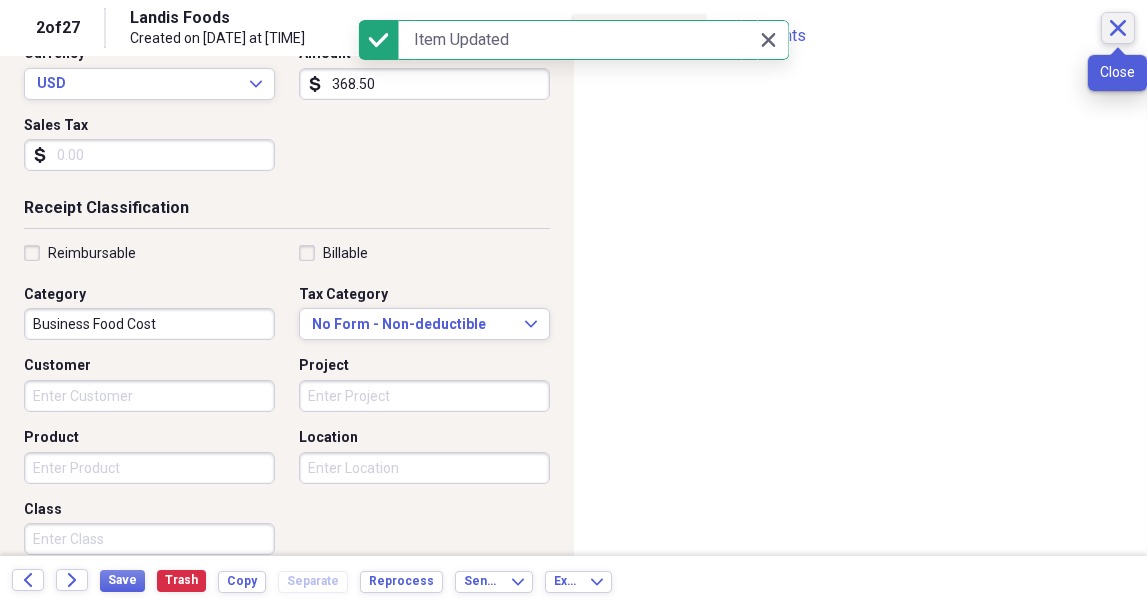 click 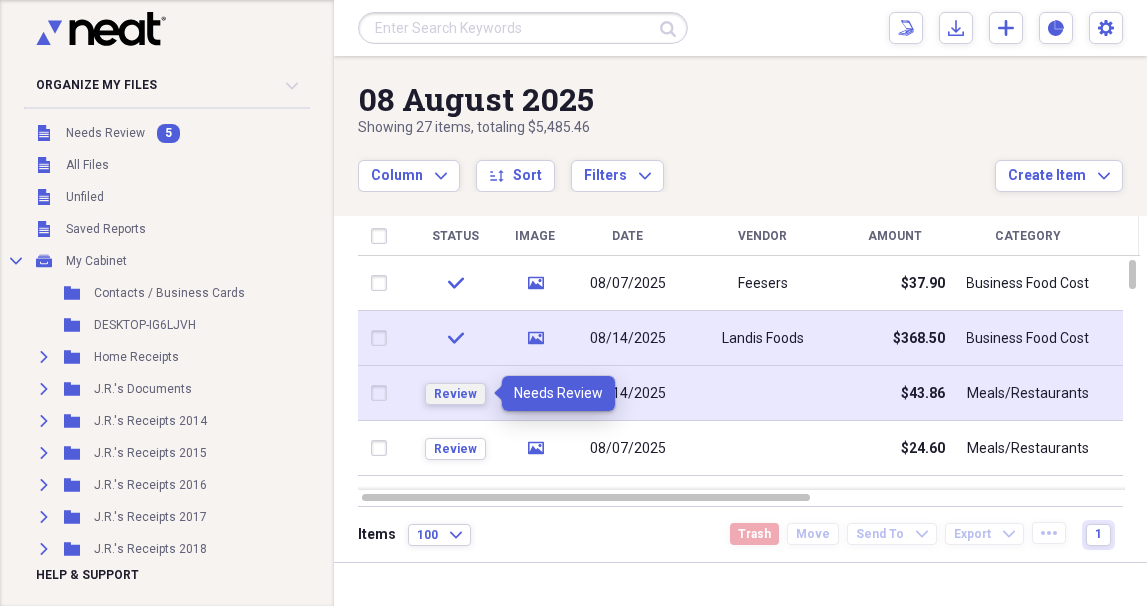 click on "Review" at bounding box center [455, 394] 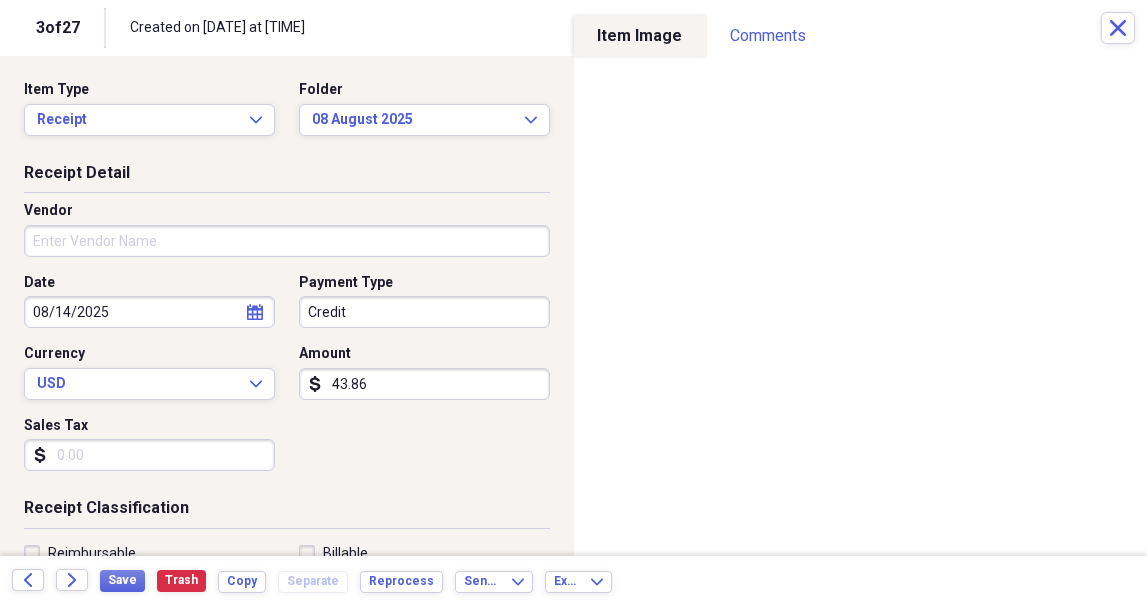 click on "Vendor" at bounding box center [287, 241] 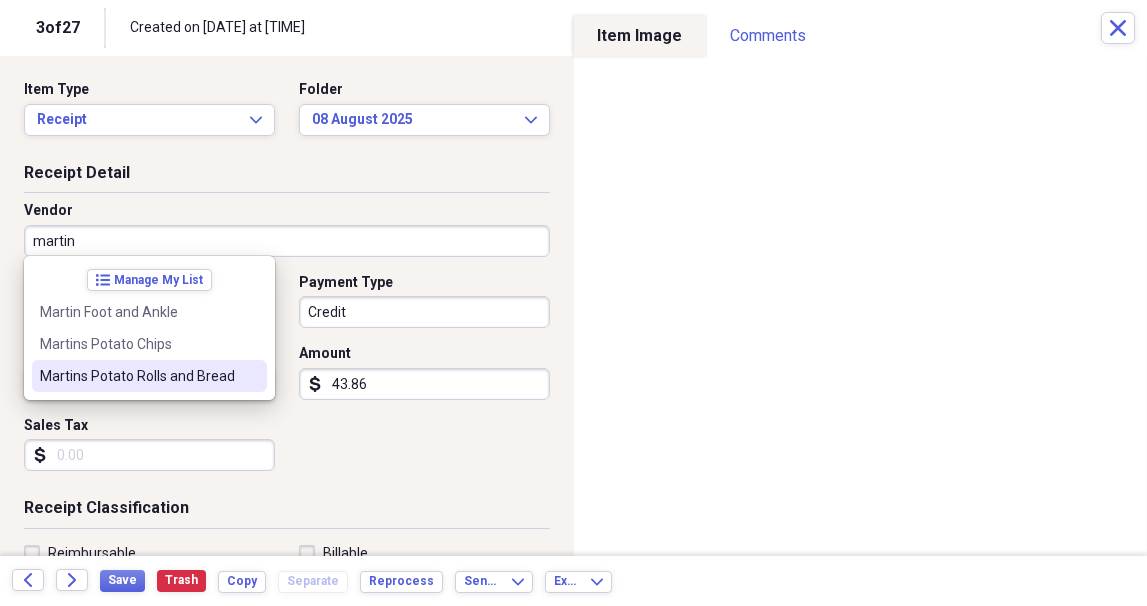click on "Martins Potato Rolls and Bread" at bounding box center (137, 376) 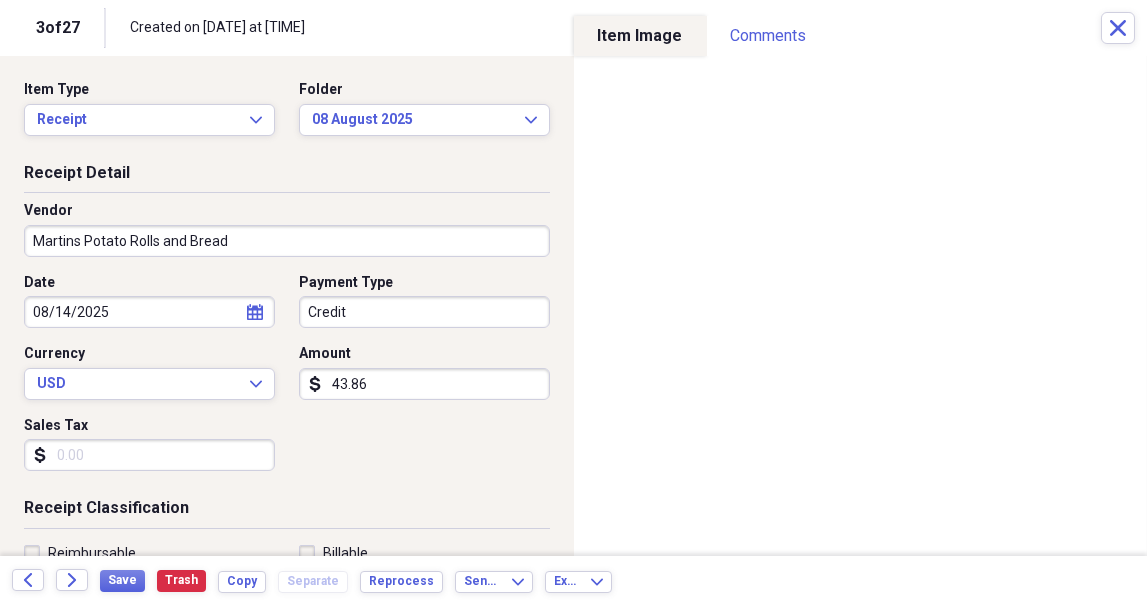 type on "Business Food Cost" 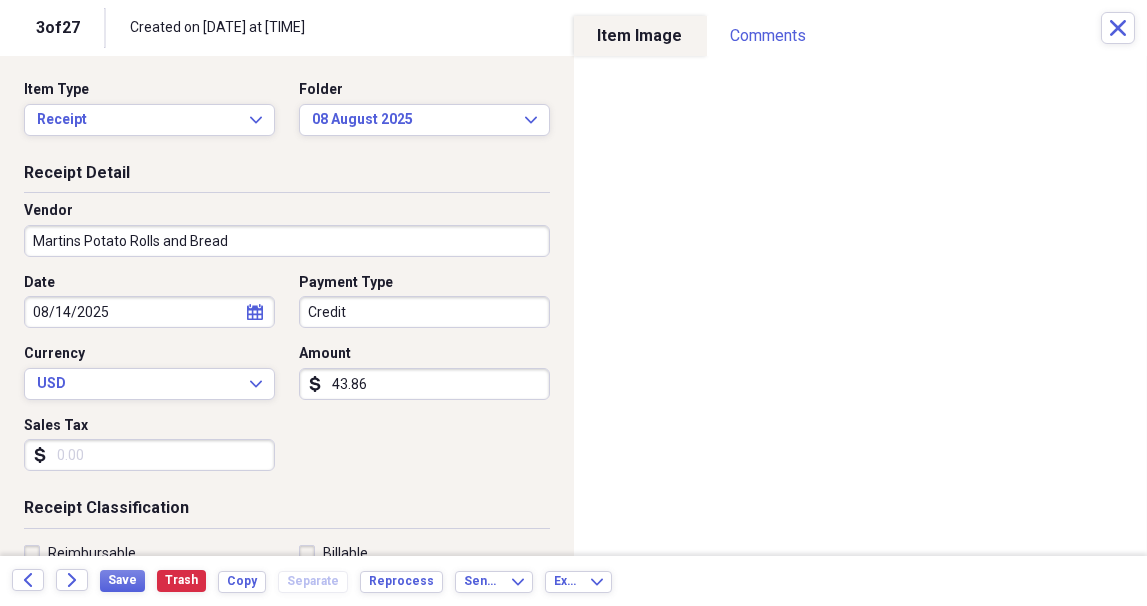 select on "7" 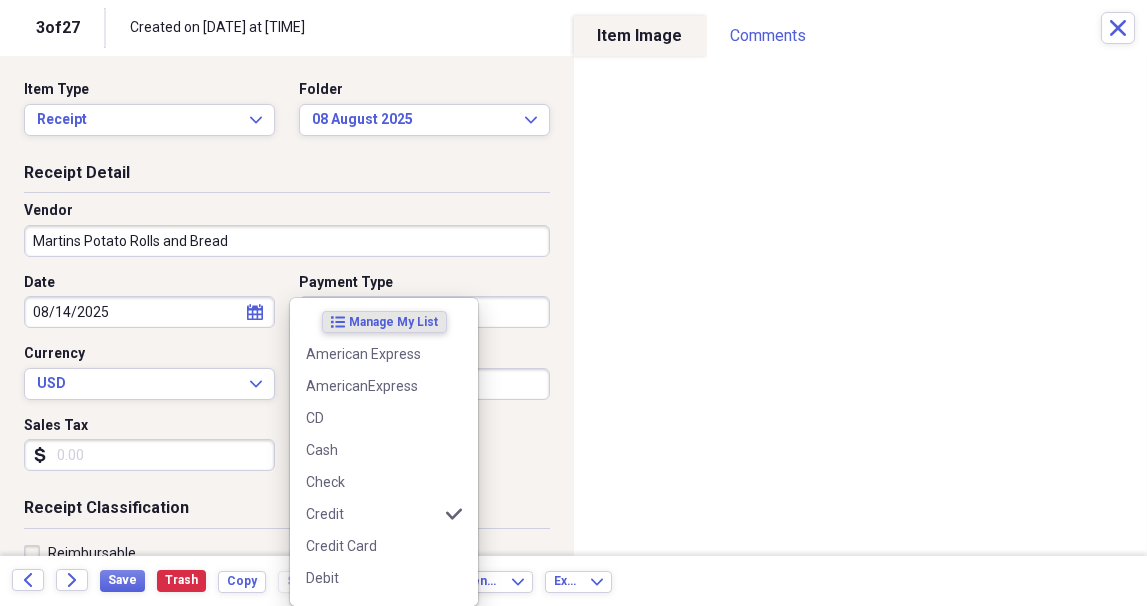 click on "Organize My Files 4 Collapse Unfiled Needs Review 4 Unfiled All Files Unfiled Unfiled Unfiled Saved Reports Collapse My Cabinet My Cabinet Add Folder Folder Contacts / Business Cards Add Folder Folder DESKTOP-IG6LJVH Add Folder Expand Folder Home Receipts Add Folder Expand Folder [NAME]'s Documents Add Folder Expand Folder [NAME]'s Receipts 2014 Add Folder Expand Folder [NAME]'s Receipts 2015 Add Folder Expand Folder [NAME]'s Receipts 2016 Add Folder Expand Folder [NAME]'s Receipts 2017 Add Folder Expand Folder [NAME]'s Receipts 2018 Add Folder Expand Folder [NAME]'s Receipts 2019 Add Folder Expand Folder [NAME]'s Receipts 2020 Add Folder Expand Folder [NAME]'s Receipts 2021 Add Folder Expand Folder [NAME]'s Receipts 2022 Add Folder Expand Folder [NAME]'s Receipts 2023 Add Folder Expand Folder [NAME]'s Receipts 2024 Add Folder Collapse Open Folder [NAME]'s Receipts 2025 Add Folder Folder 01 January 2025 Add Folder Folder 02 February 2025 Add Folder Folder 03 March 2025 Add Folder Folder 04 April 2025 Add Folder Folder 05 May 2025 Scan" at bounding box center (573, 303) 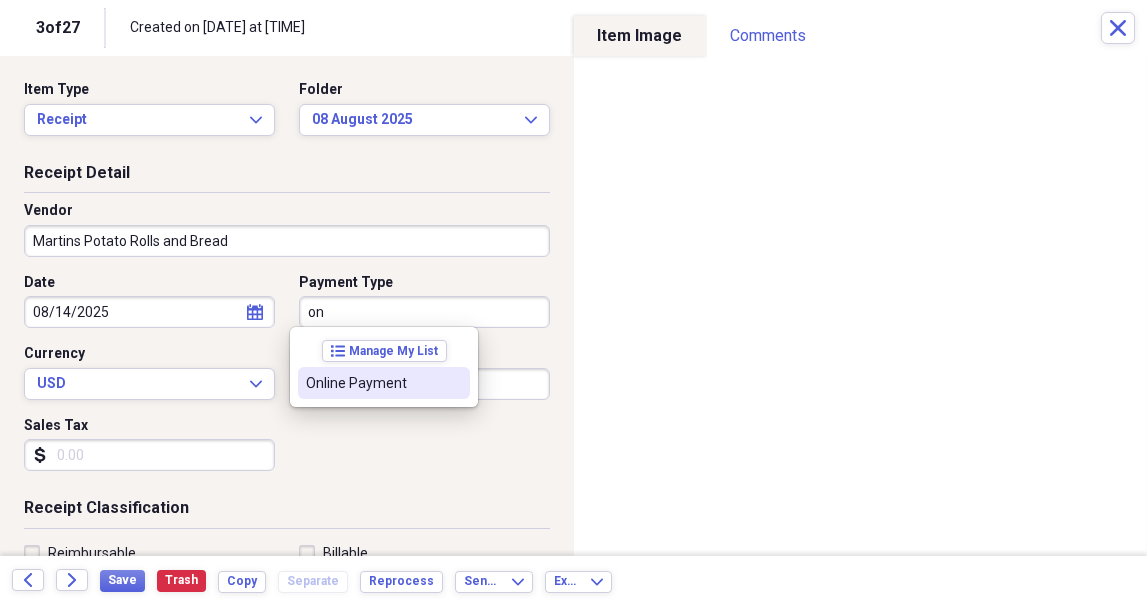 click on "Online Payment" at bounding box center [372, 383] 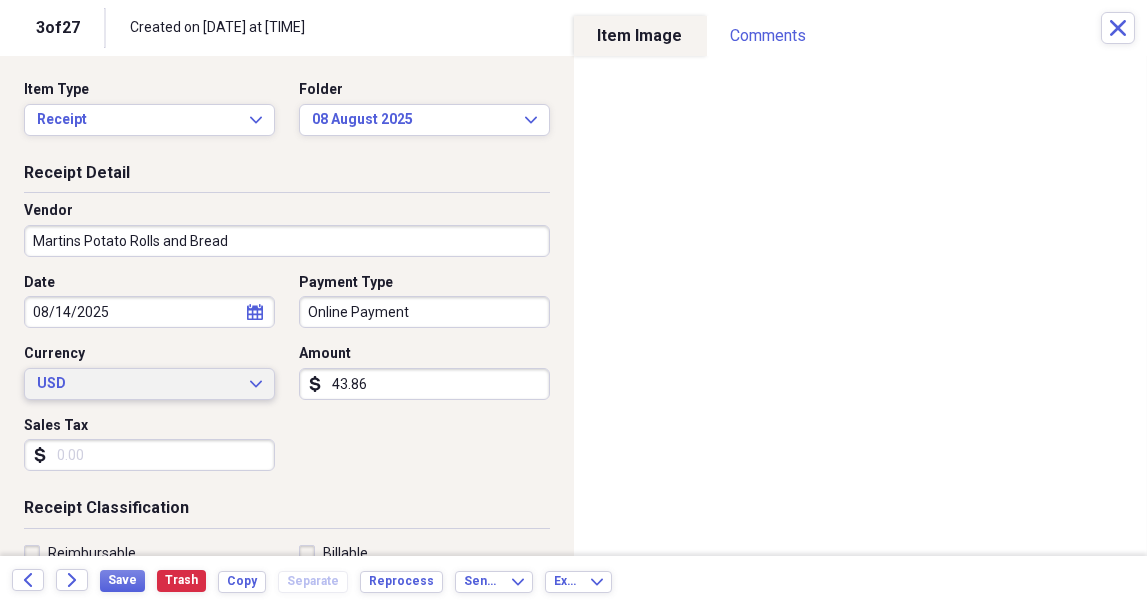 type 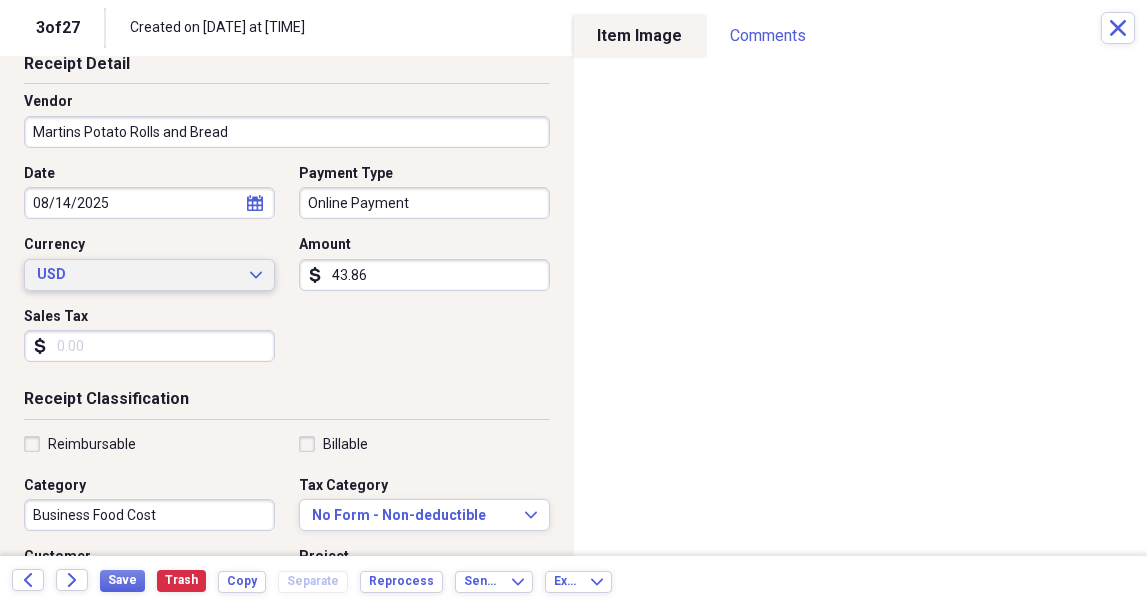 scroll, scrollTop: 199, scrollLeft: 0, axis: vertical 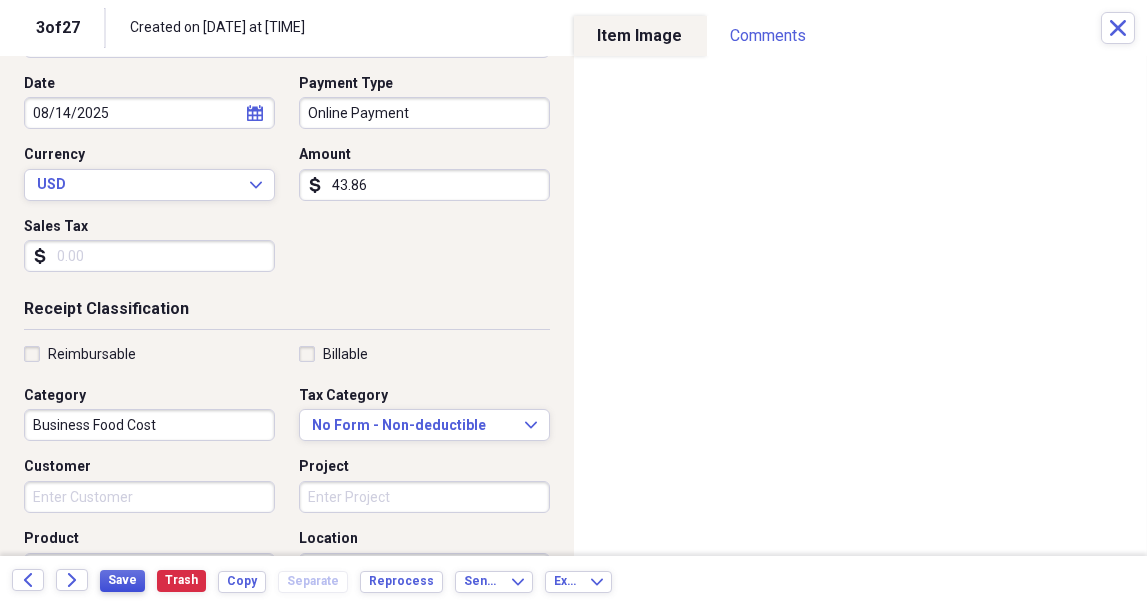 click on "Save" at bounding box center [122, 580] 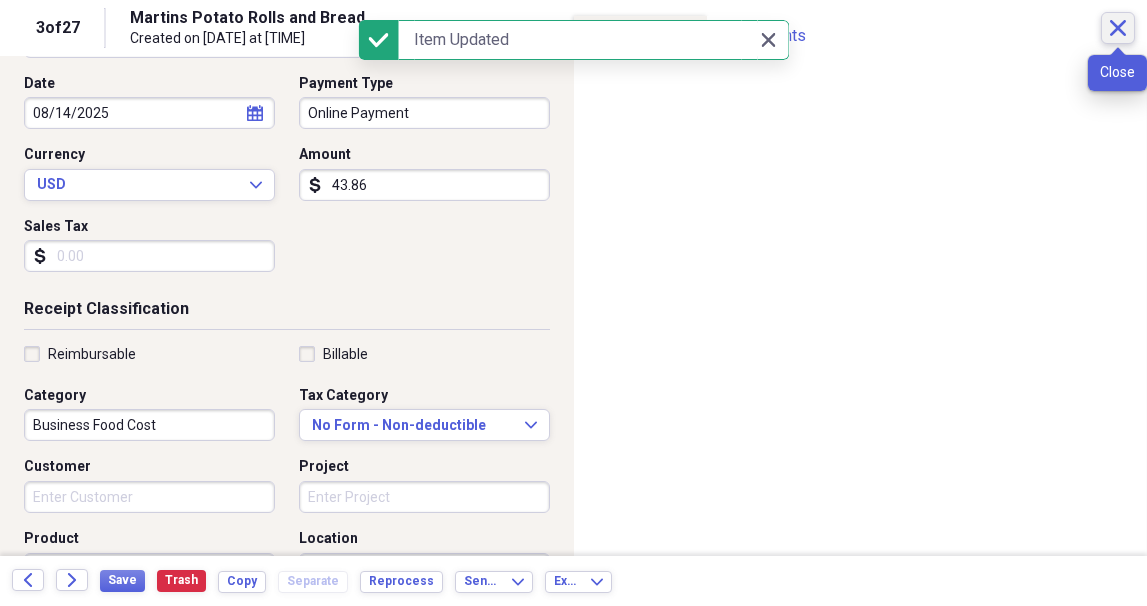click 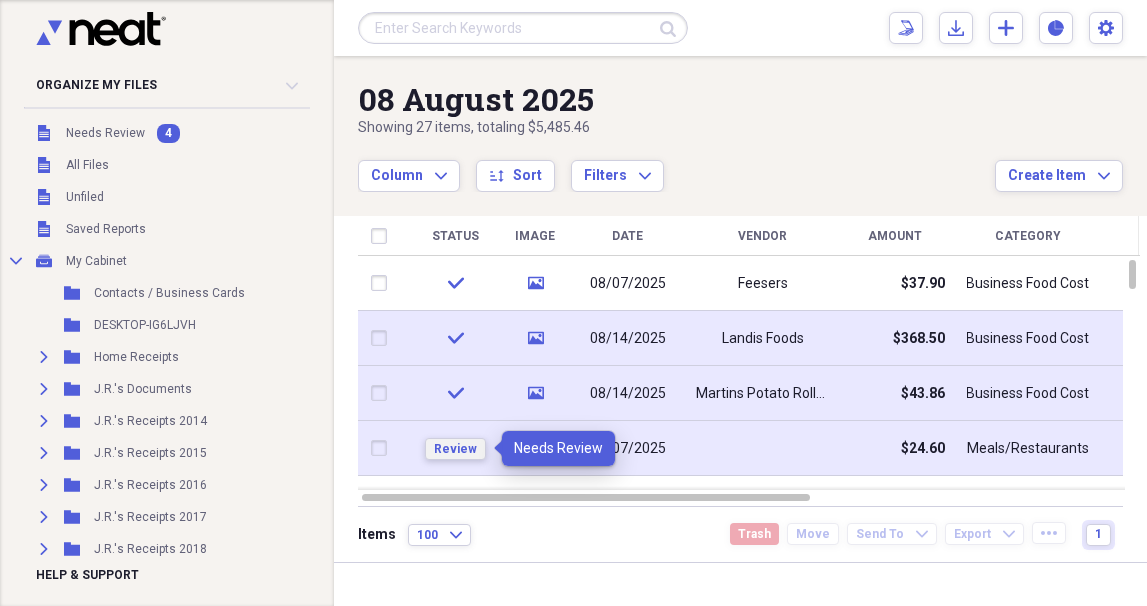 click on "Review" at bounding box center [455, 449] 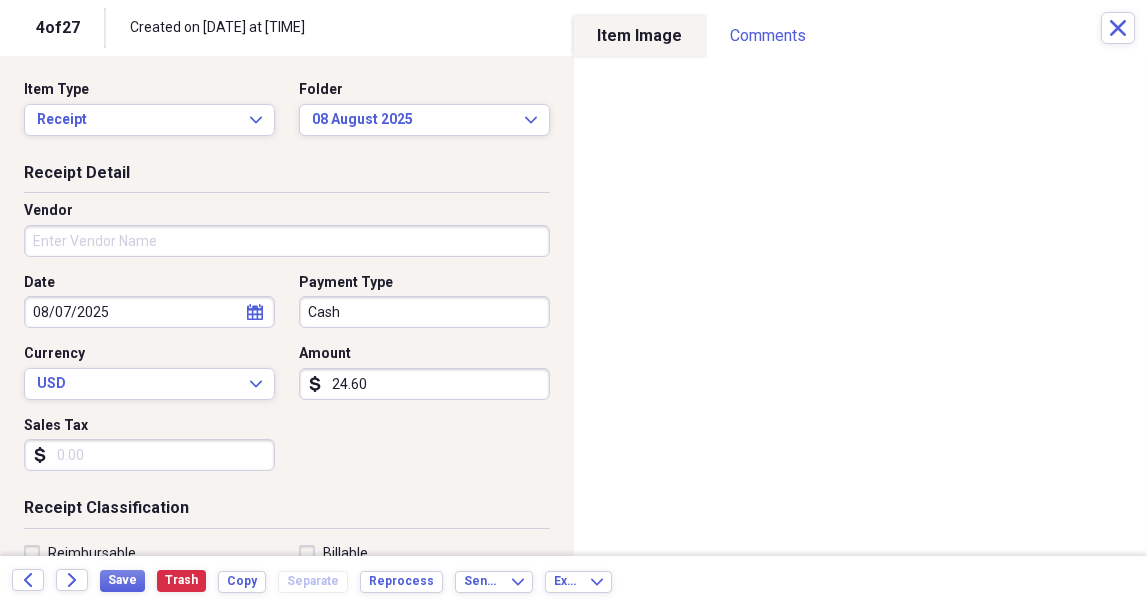 click on "Vendor" at bounding box center [287, 241] 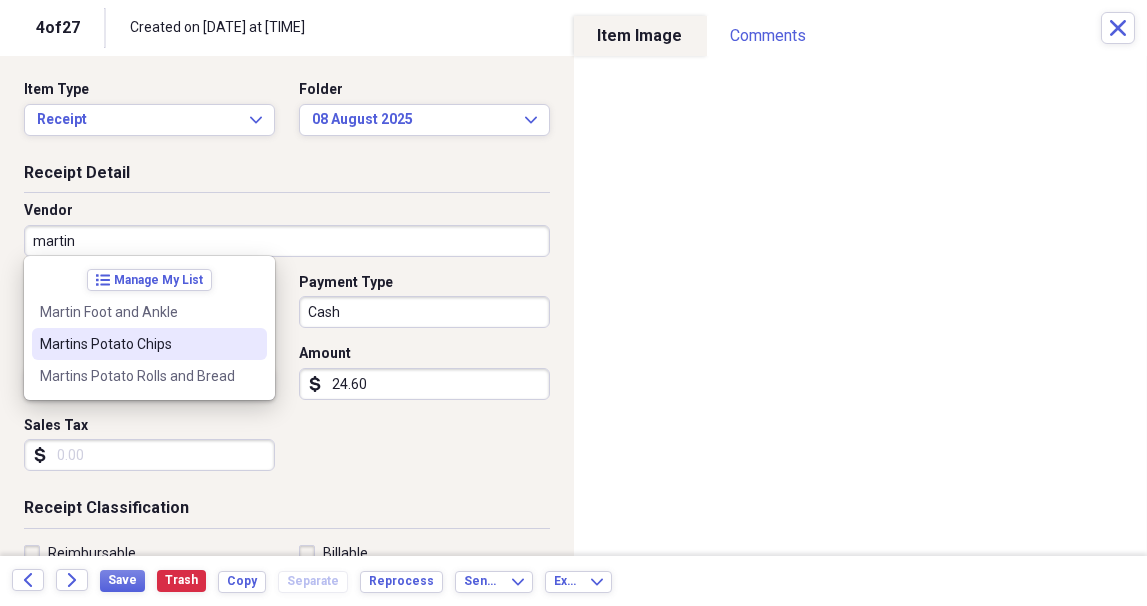 click on "Martins Potato Chips" at bounding box center (137, 344) 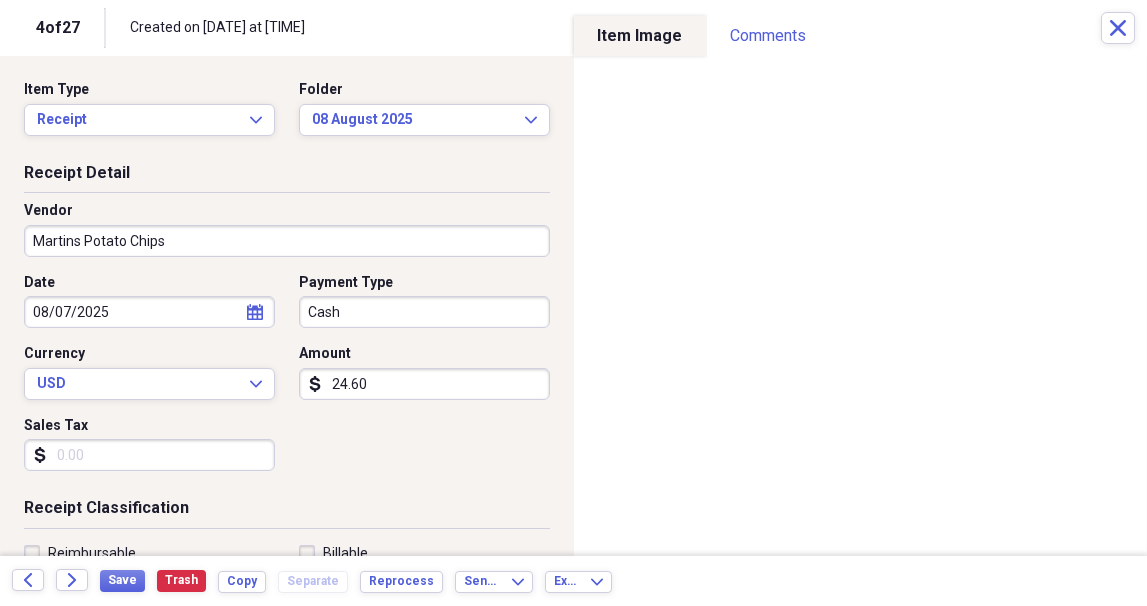type on "Business Food Cost" 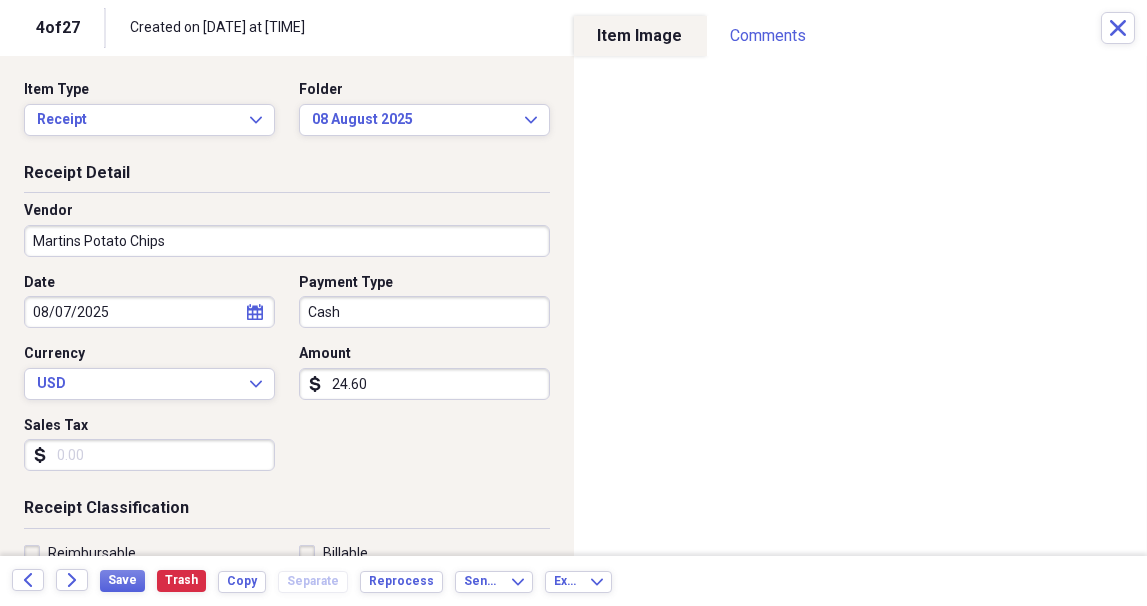 click on "Organize My Files 3 Collapse Unfiled Needs Review 3 Unfiled All Files Unfiled Unfiled Unfiled Saved Reports Collapse My Cabinet My Cabinet Add Folder Folder Contacts / Business Cards Add Folder Folder DESKTOP-IG6LJVH Add Folder Expand Folder Home Receipts Add Folder Expand Folder [NAME]'s Documents Add Folder Expand Folder [NAME]'s Receipts 2014 Add Folder Expand Folder [NAME]'s Receipts 2015 Add Folder Expand Folder [NAME]'s Receipts 2016 Add Folder Expand Folder [NAME]'s Receipts 2017 Add Folder Expand Folder [NAME]'s Receipts 2018 Add Folder Expand Folder [NAME]'s Receipts 2019 Add Folder Expand Folder [NAME]'s Receipts 2020 Add Folder Expand Folder [NAME]'s Receipts 2021 Add Folder Expand Folder [NAME]'s Receipts 2022 Add Folder Expand Folder [NAME]'s Receipts 2023 Add Folder Expand Folder [NAME]'s Receipts 2024 Add Folder Collapse Open Folder [NAME]'s Receipts 2025 Add Folder Folder 01 January 2025 Add Folder Folder 02 February 2025 Add Folder Folder 03 March 2025 Add Folder Folder 04 April 2025 Add Folder Folder 05 May 2025 Scan" at bounding box center [573, 303] 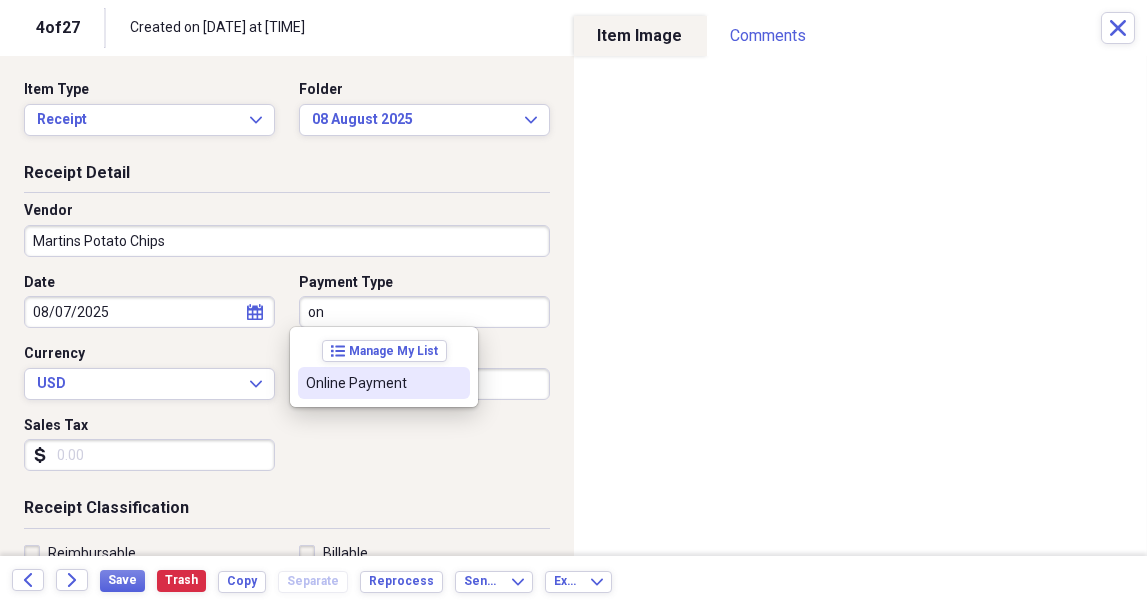 click on "Online Payment" at bounding box center [372, 383] 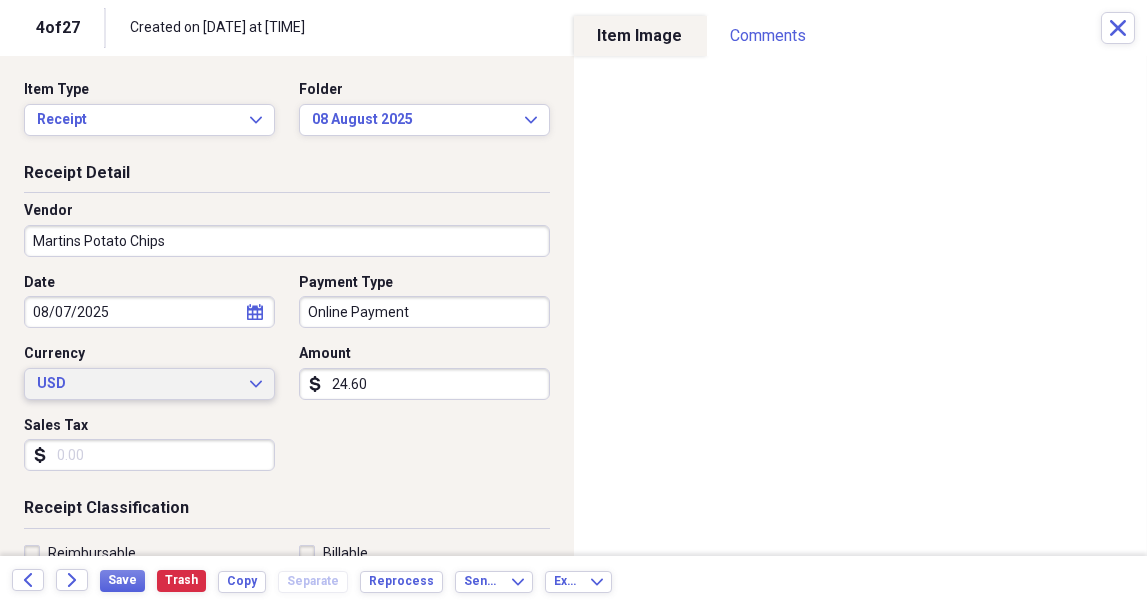type 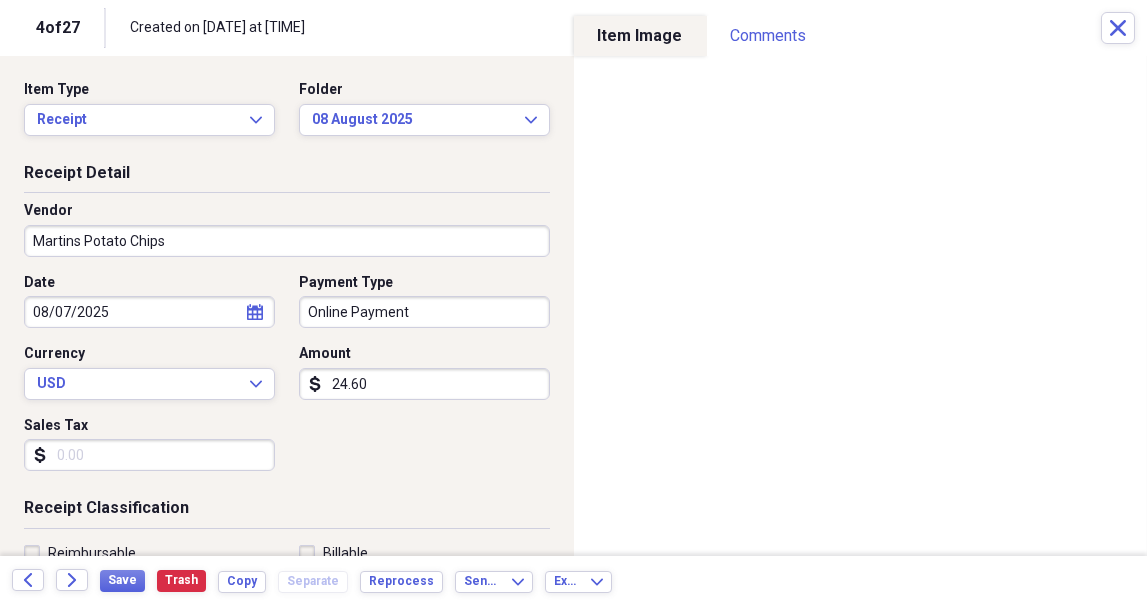 click on "calendar" 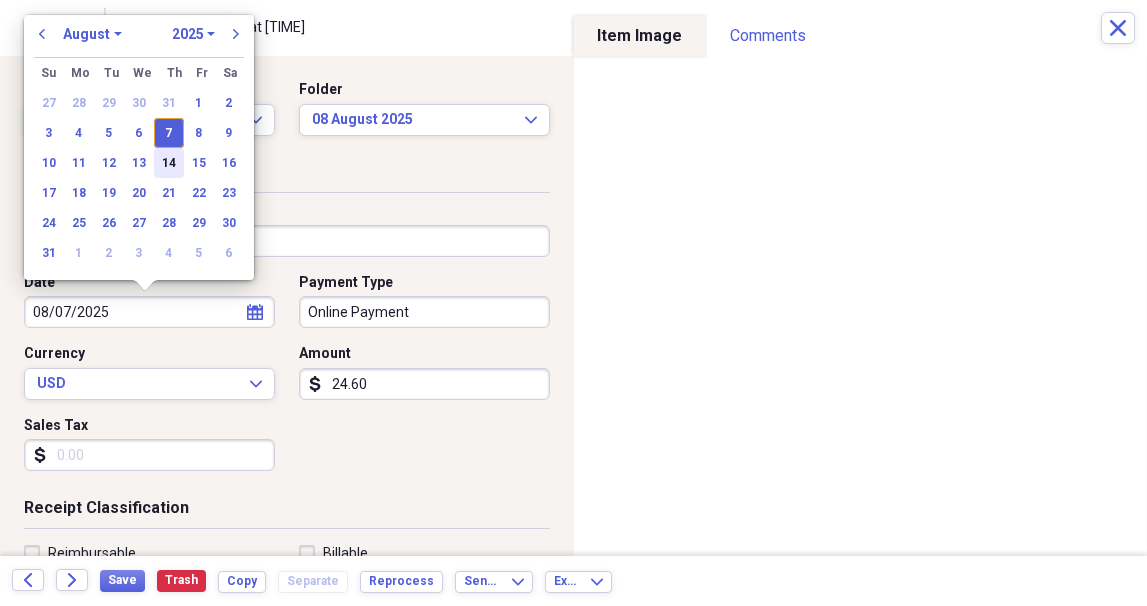 click on "14" at bounding box center [169, 163] 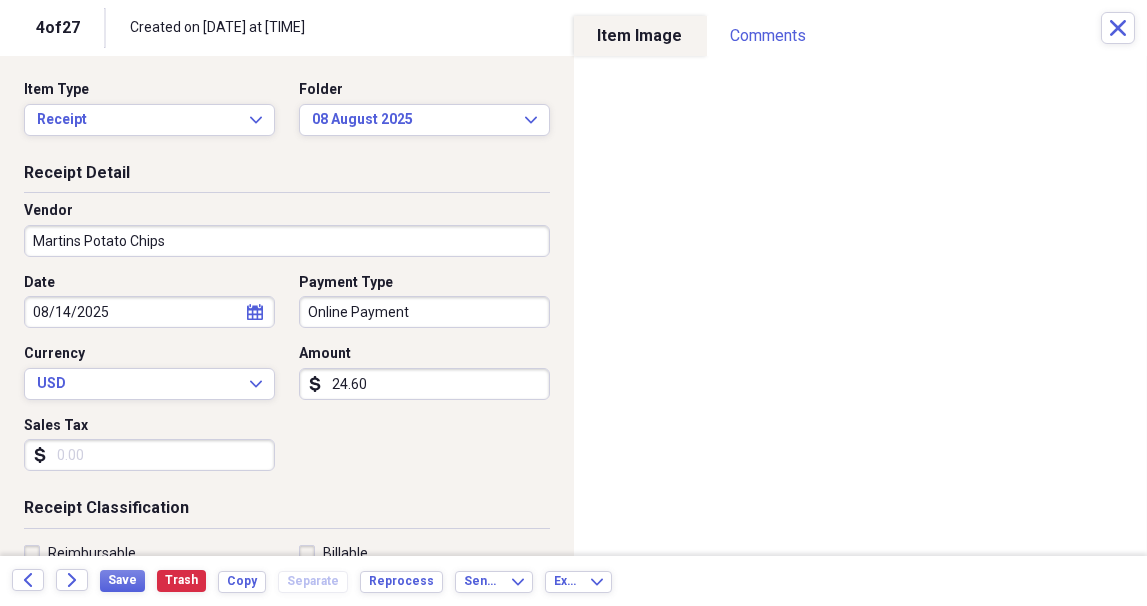 type 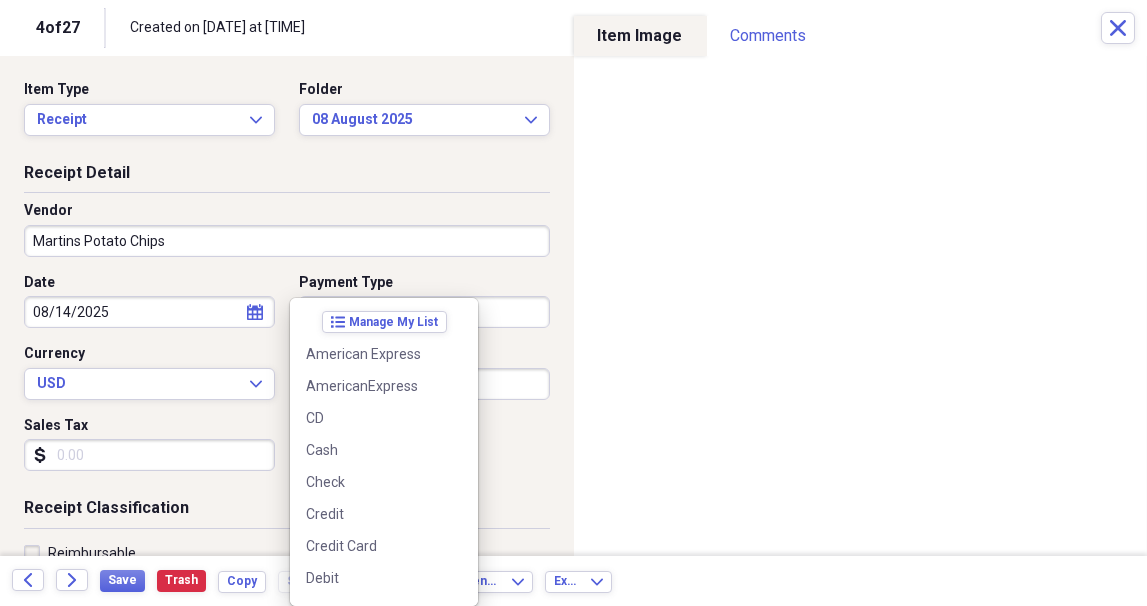 scroll, scrollTop: 283, scrollLeft: 0, axis: vertical 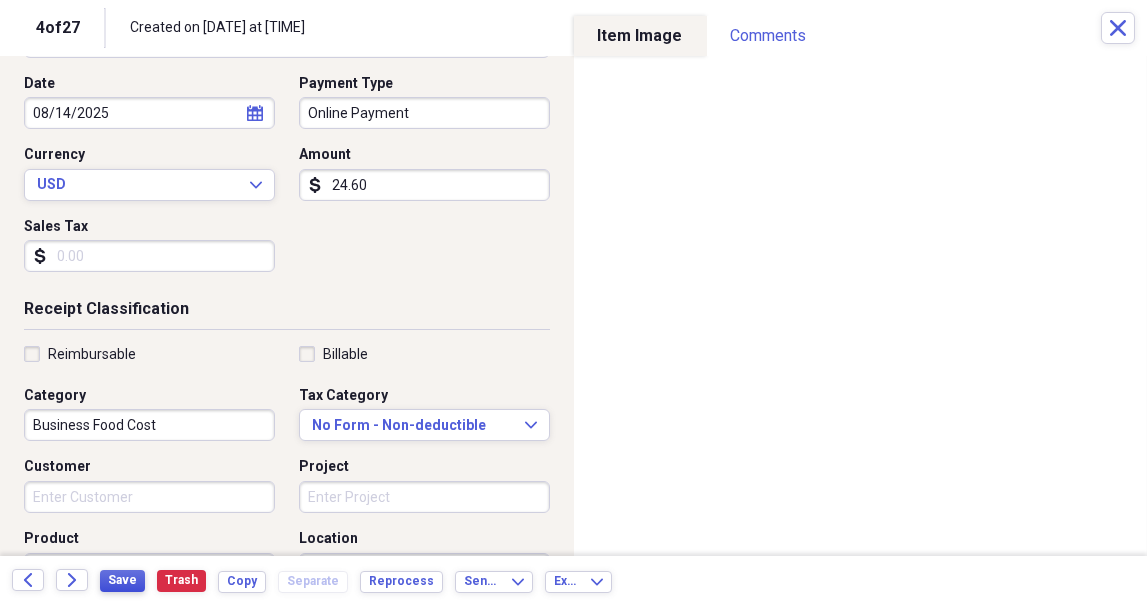 click on "Save" at bounding box center (122, 580) 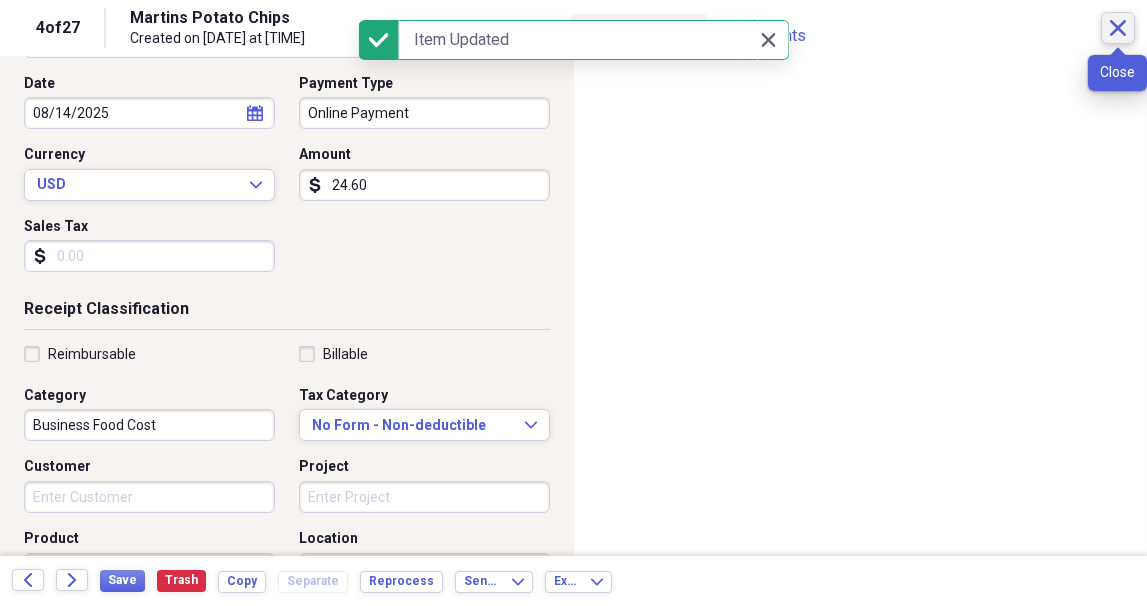 click on "Close" at bounding box center (1118, 28) 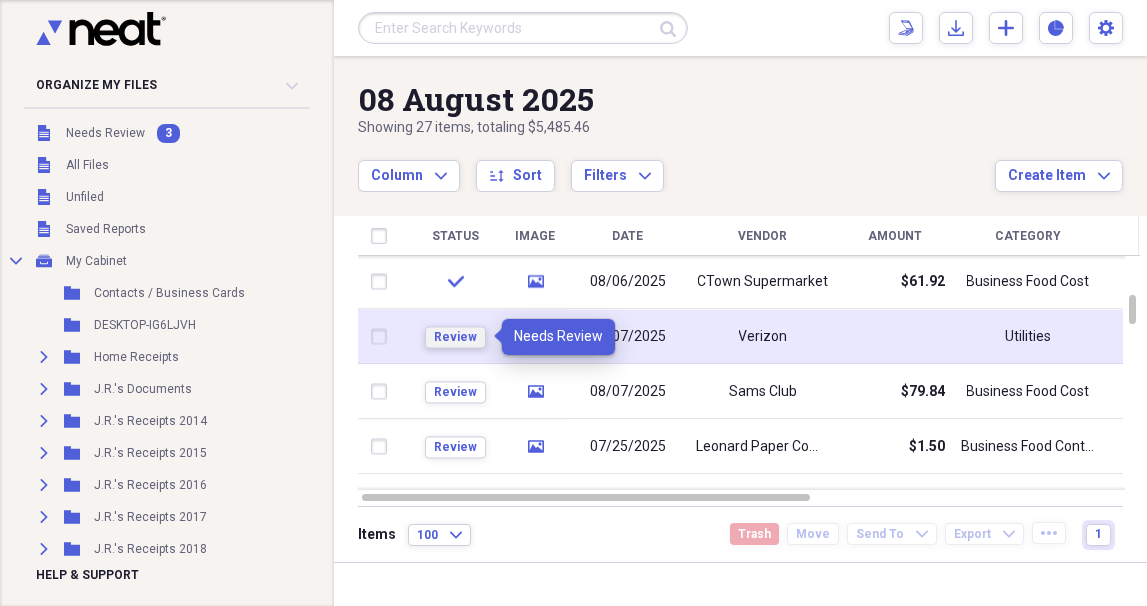 click on "Review" at bounding box center [455, 337] 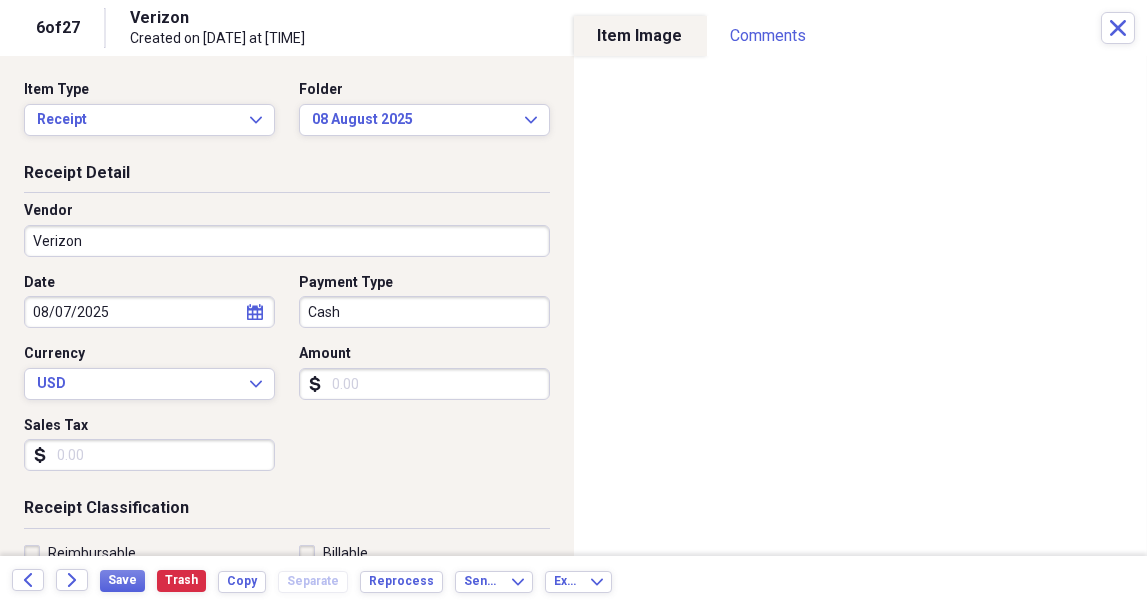 click on "Verizon" at bounding box center (287, 241) 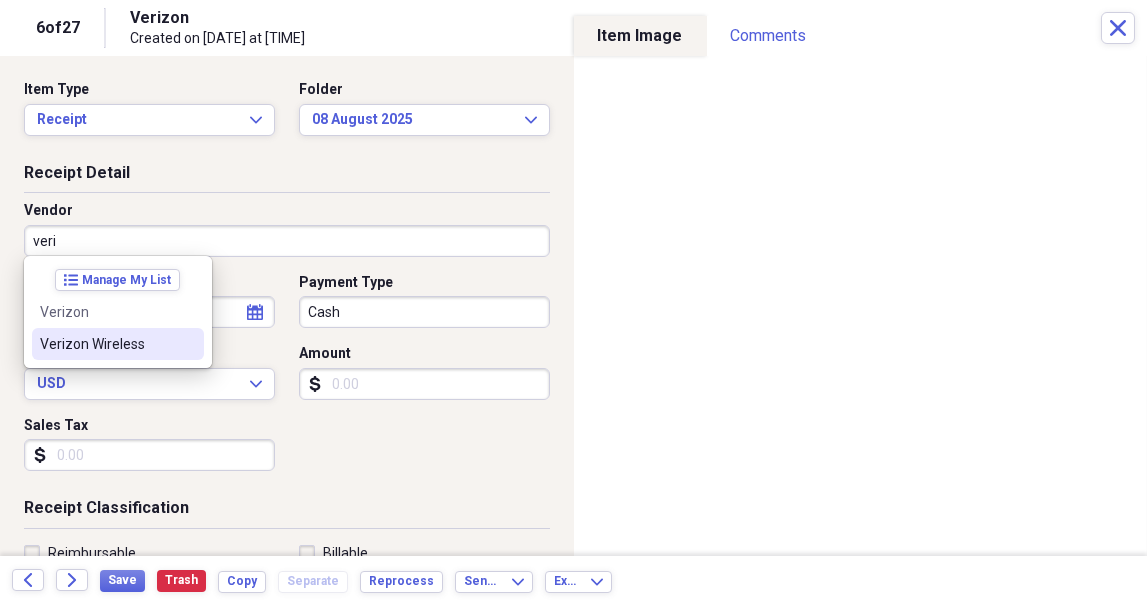 click on "Verizon Wireless" at bounding box center (106, 344) 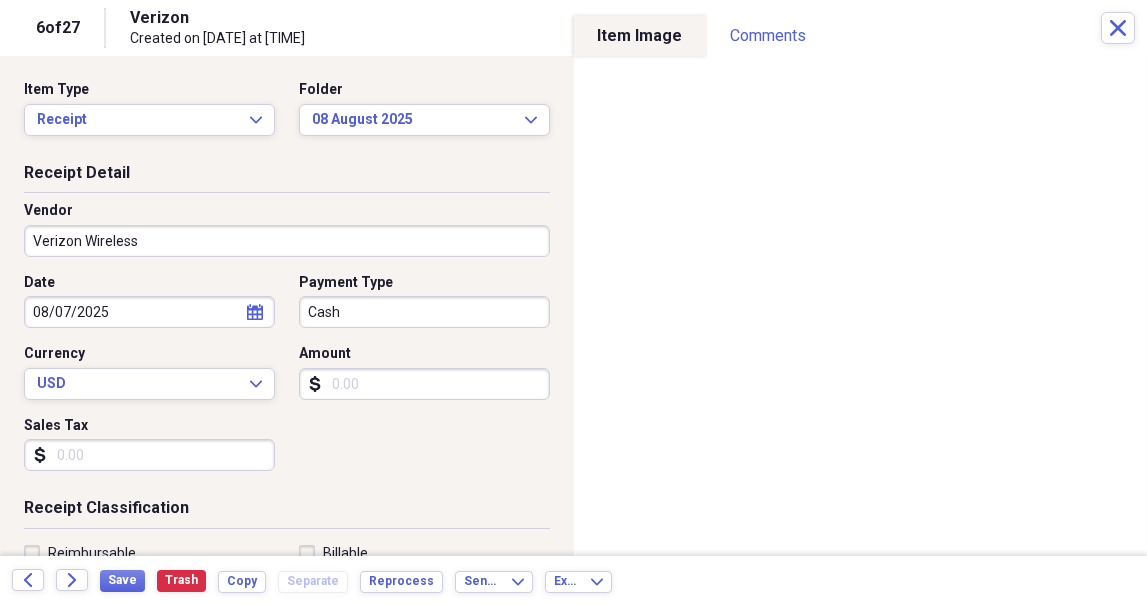 type on "Credit Card Expense" 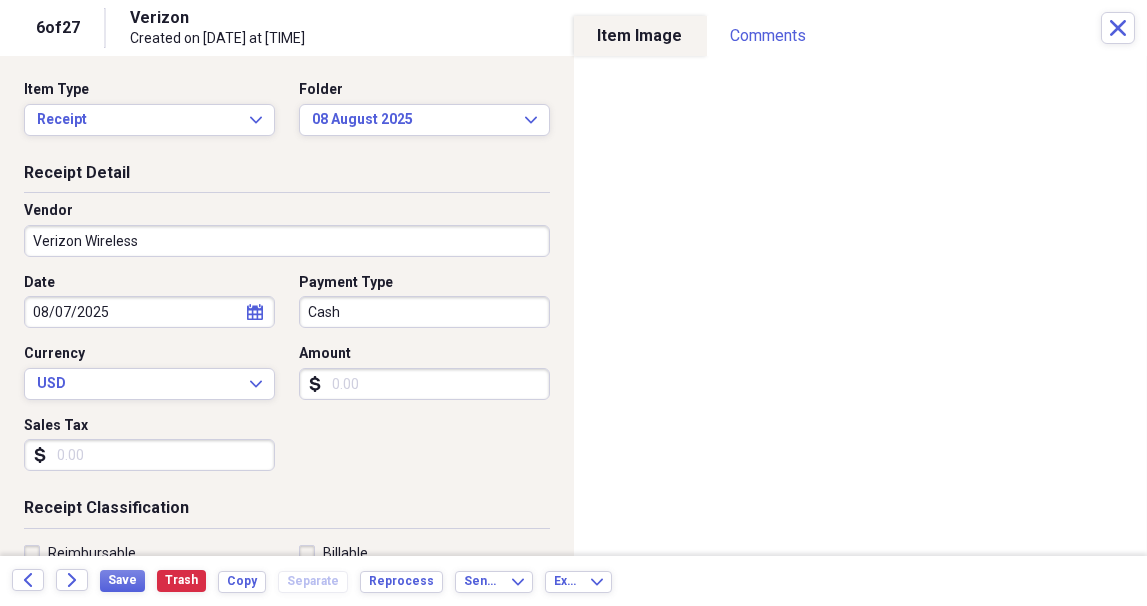 select on "7" 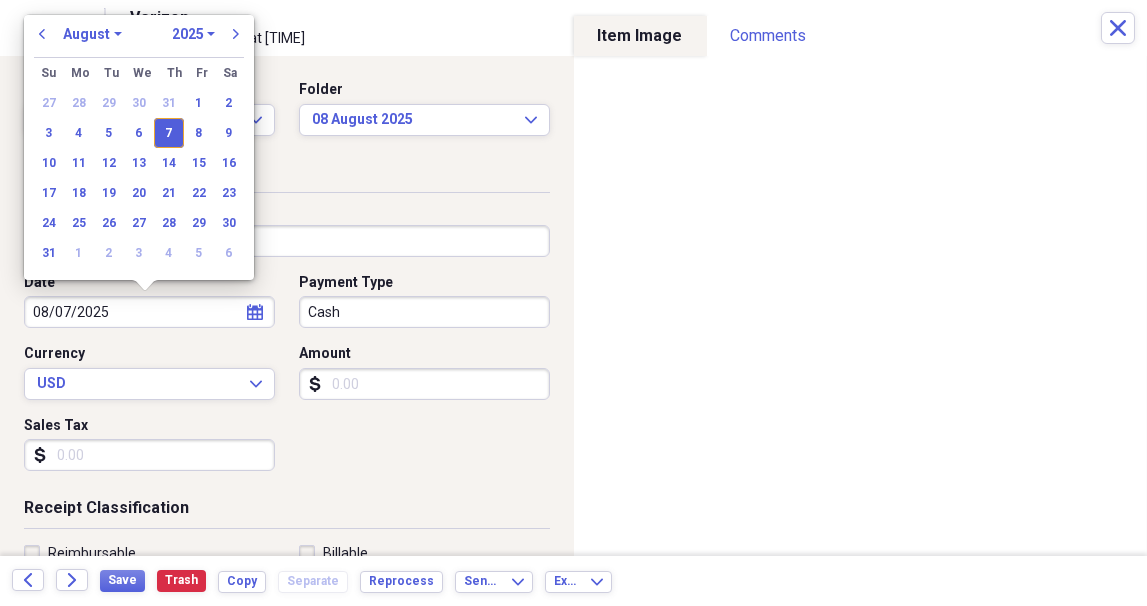 type 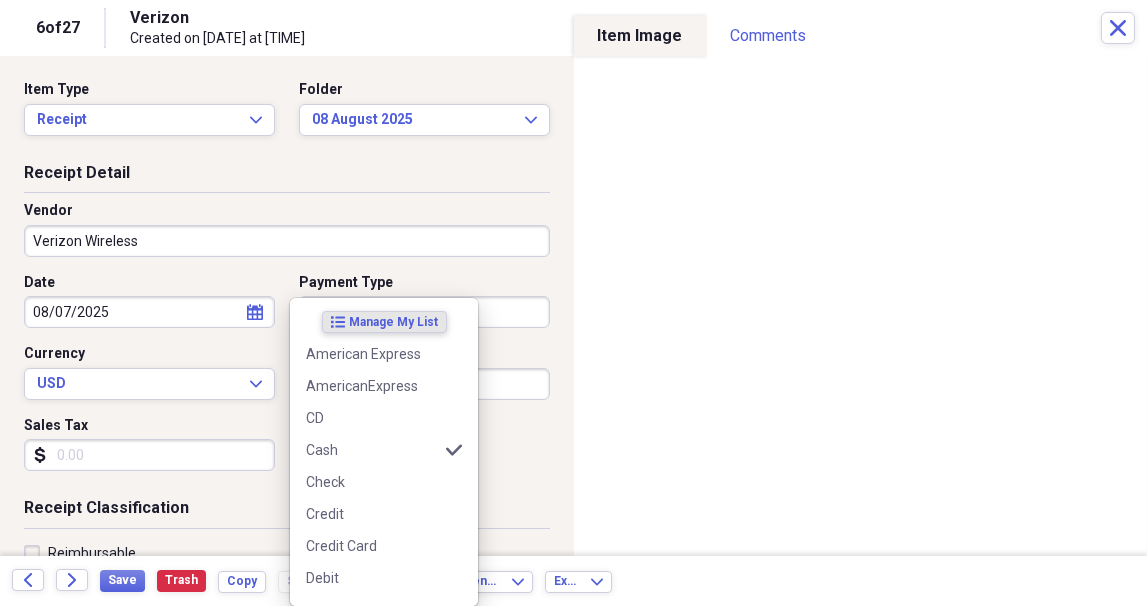 click on "Organize My Files 2 Collapse Unfiled Needs Review 2 Unfiled All Files Unfiled Unfiled Unfiled Saved Reports Collapse My Cabinet My Cabinet Add Folder Folder Contacts / Business Cards Add Folder Folder DESKTOP-IG6LJVH Add Folder Expand Folder Home Receipts Add Folder Expand Folder [NAME]'s Documents Add Folder Expand Folder [NAME]'s Receipts 2014 Add Folder Expand Folder [NAME]'s Receipts 2015 Add Folder Expand Folder [NAME]'s Receipts 2016 Add Folder Expand Folder [NAME]'s Receipts 2017 Add Folder Expand Folder [NAME]'s Receipts 2018 Add Folder Expand Folder [NAME]'s Receipts 2019 Add Folder Expand Folder [NAME]'s Receipts 2020 Add Folder Expand Folder [NAME]'s Receipts 2021 Add Folder Expand Folder [NAME]'s Receipts 2022 Add Folder Expand Folder [NAME]'s Receipts 2023 Add Folder Expand Folder [NAME]'s Receipts 2024 Add Folder Collapse Open Folder [NAME]'s Receipts 2025 Add Folder Folder 01 January 2025 Add Folder Folder 02 February 2025 Add Folder Folder 03 March 2025 Add Folder Folder 04 April 2025 Add Folder Folder 05 May 2025 Scan" at bounding box center (573, 303) 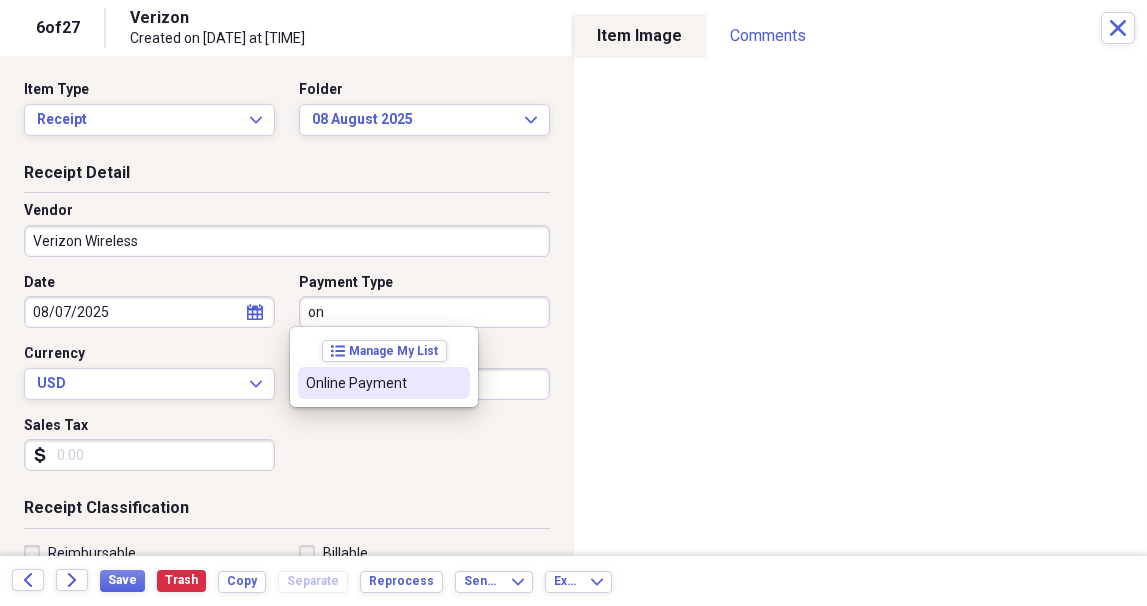 click on "Online Payment" at bounding box center (372, 383) 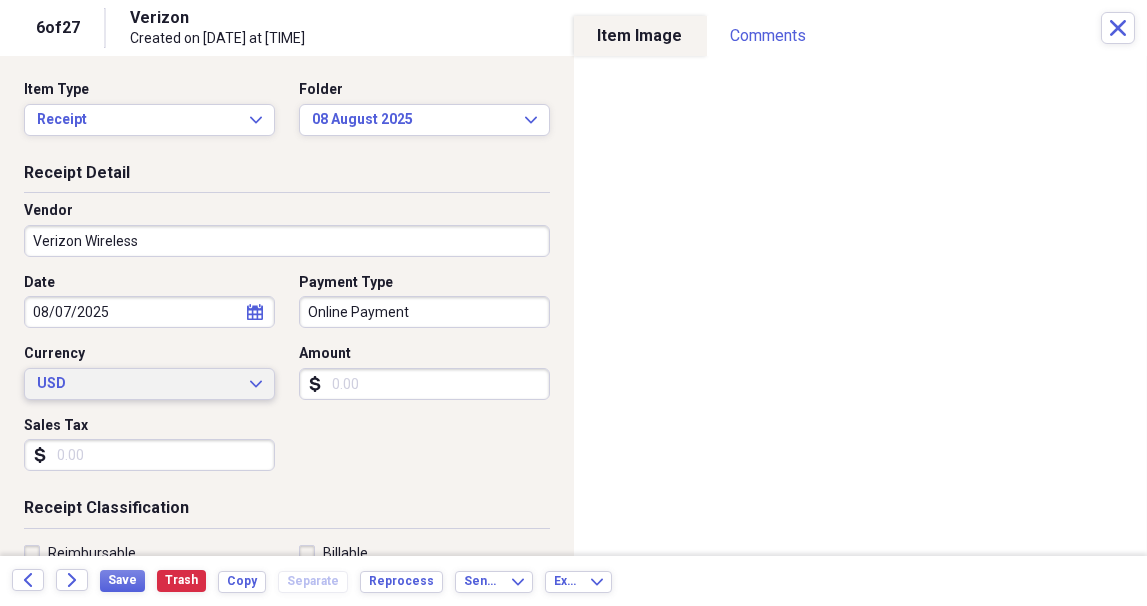 type 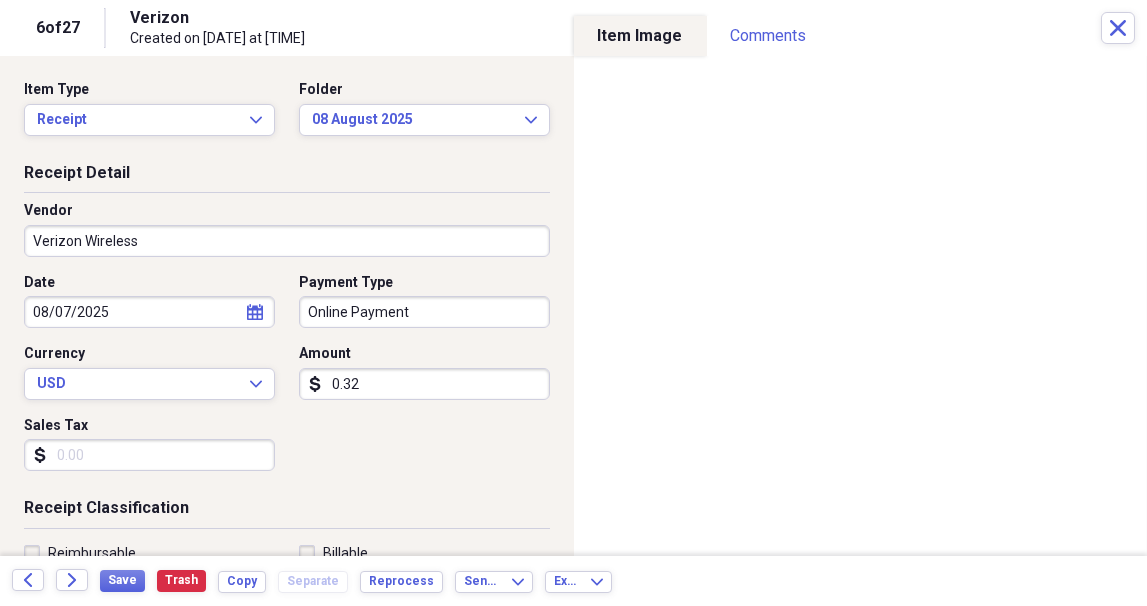 type on "0.03" 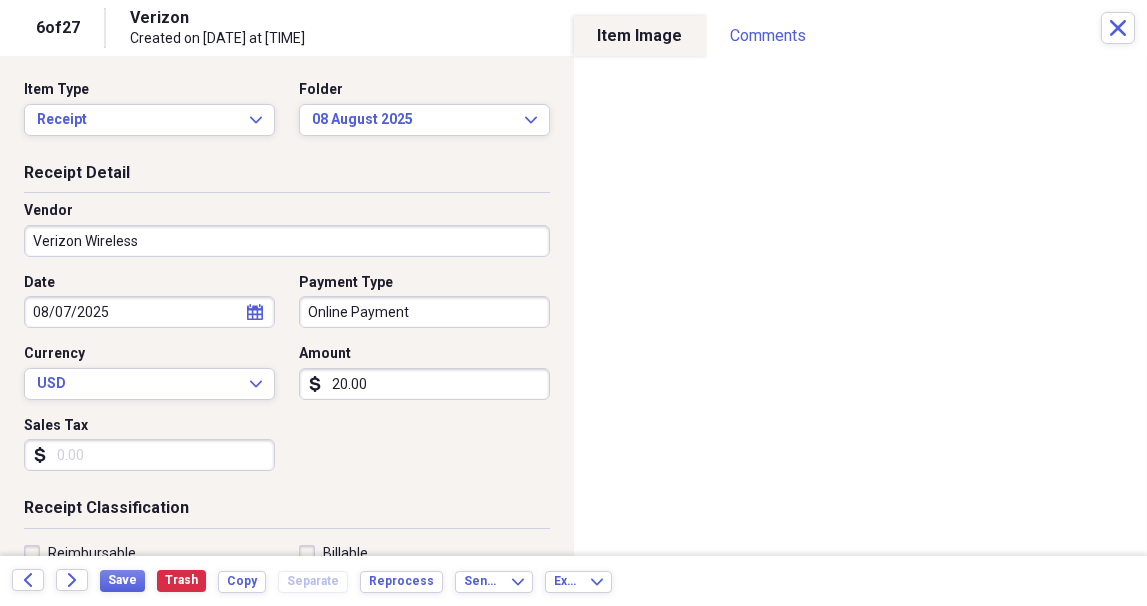 type on "20.00" 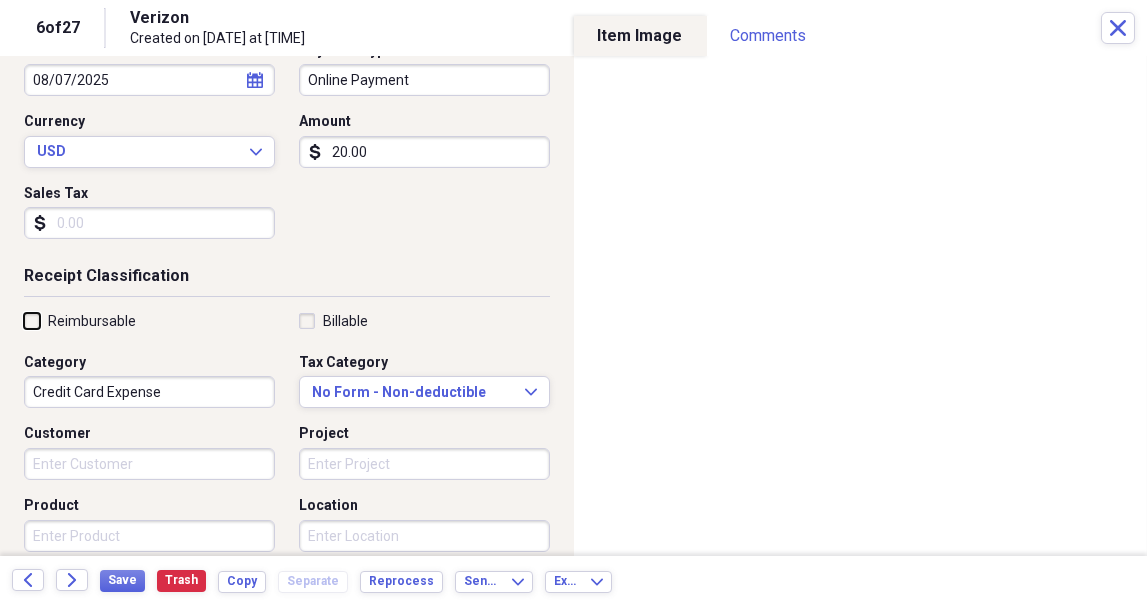 scroll, scrollTop: 300, scrollLeft: 0, axis: vertical 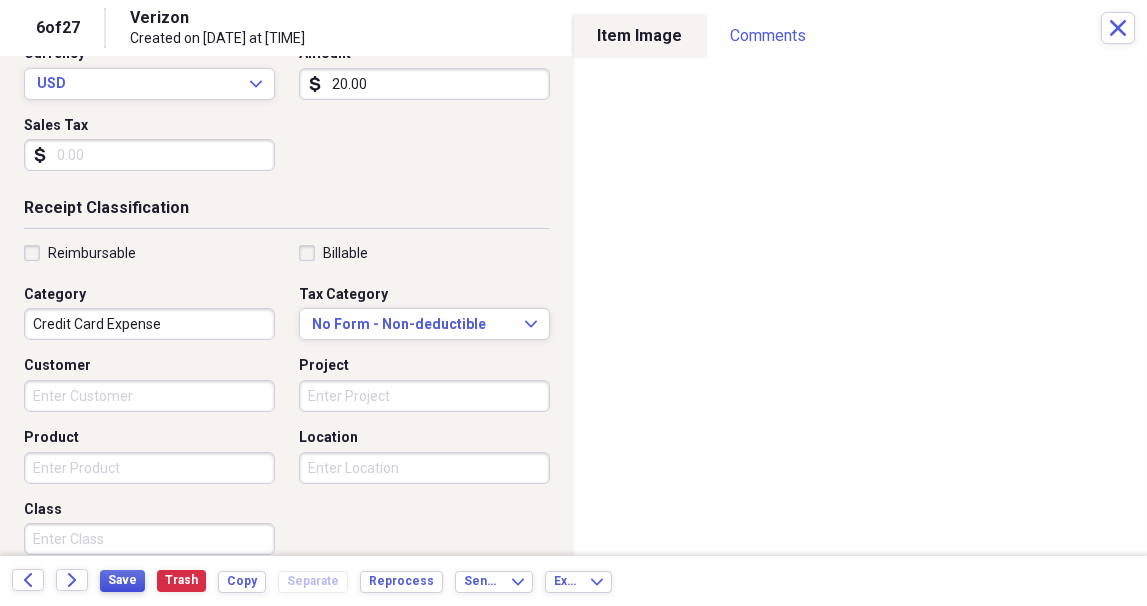 click on "Save" at bounding box center [122, 580] 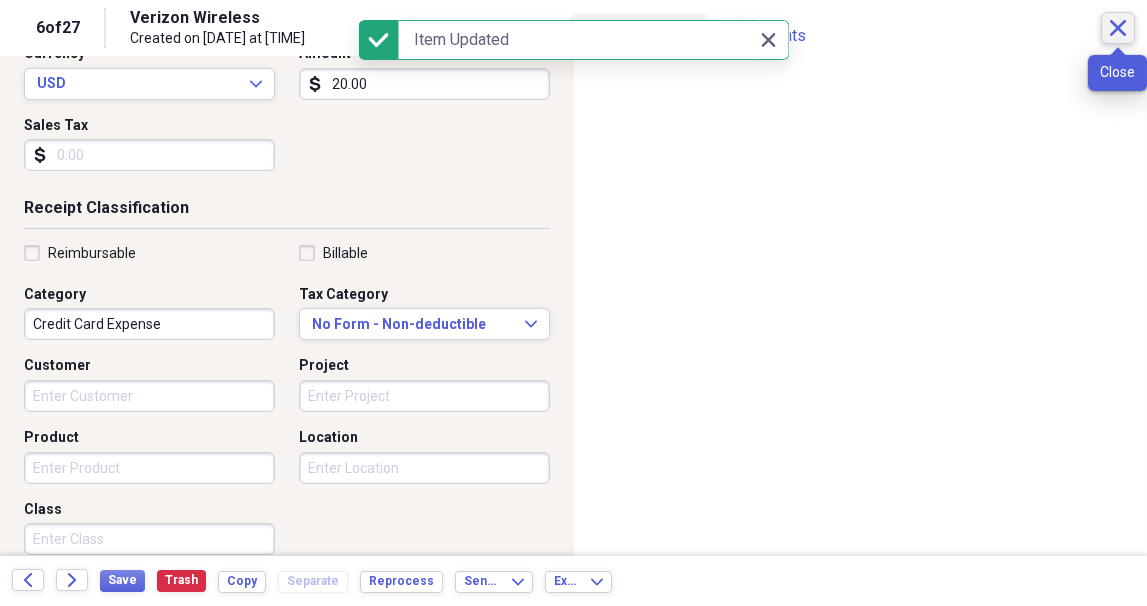 click on "Close" 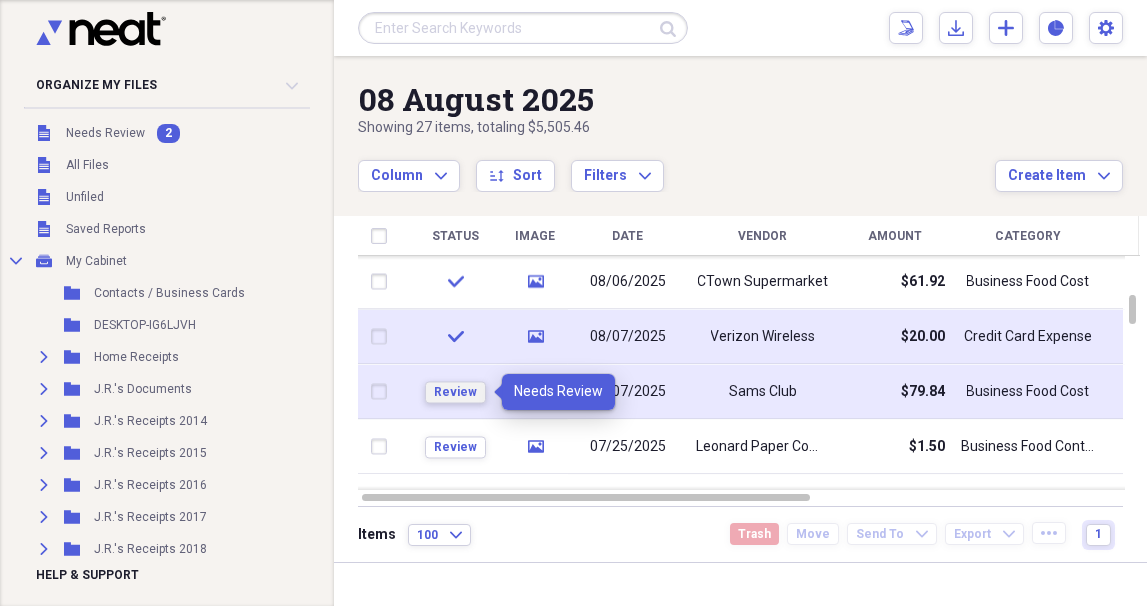 click on "Review" at bounding box center (455, 392) 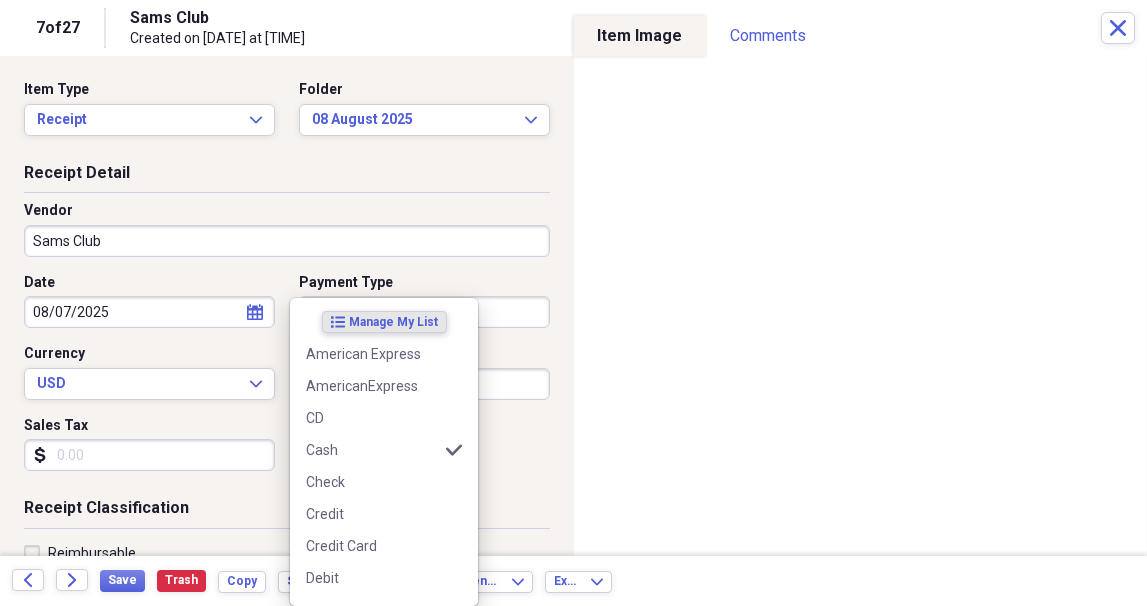 click on "Organize My Files 1 Collapse Unfiled Needs Review 1 Unfiled All Files Unfiled Unfiled Unfiled Saved Reports Collapse My Cabinet My Cabinet Add Folder Folder Contacts / Business Cards Add Folder Folder DESKTOP-IG6LJVH Add Folder Expand Folder Home Receipts Add Folder Expand Folder J.R.'s Documents Add Folder Expand Folder J.R.'s Receipts 2014 Add Folder Expand Folder J.R.'s Receipts 2015 Add Folder Expand Folder J.R.'s Receipts 2016 Add Folder Expand Folder J.R.'s Receipts 2017 Add Folder Expand Folder J.R.'s Receipts 2018 Add Folder Expand Folder J.R.'s Receipts 2019 Add Folder Expand Folder J.R.'s Receipts 2020 Add Folder Expand Folder J.R.'s Receipts 2021 Add Folder Expand Folder J.R.'s Receipts 2022 Add Folder Expand Folder J.R.'s Receipts 2023 Add Folder Expand Folder J.R.'s Receipts 2024 Add Folder Collapse Open Folder J.R.'s Receipts 2025 Add Folder Folder 01 January 2025 Add Folder Folder 02 February 2025 Add Folder Folder 03 March 2025 Add Folder Folder 04 April 2025 Add Folder Folder 05 May 2025 Scan" at bounding box center (573, 303) 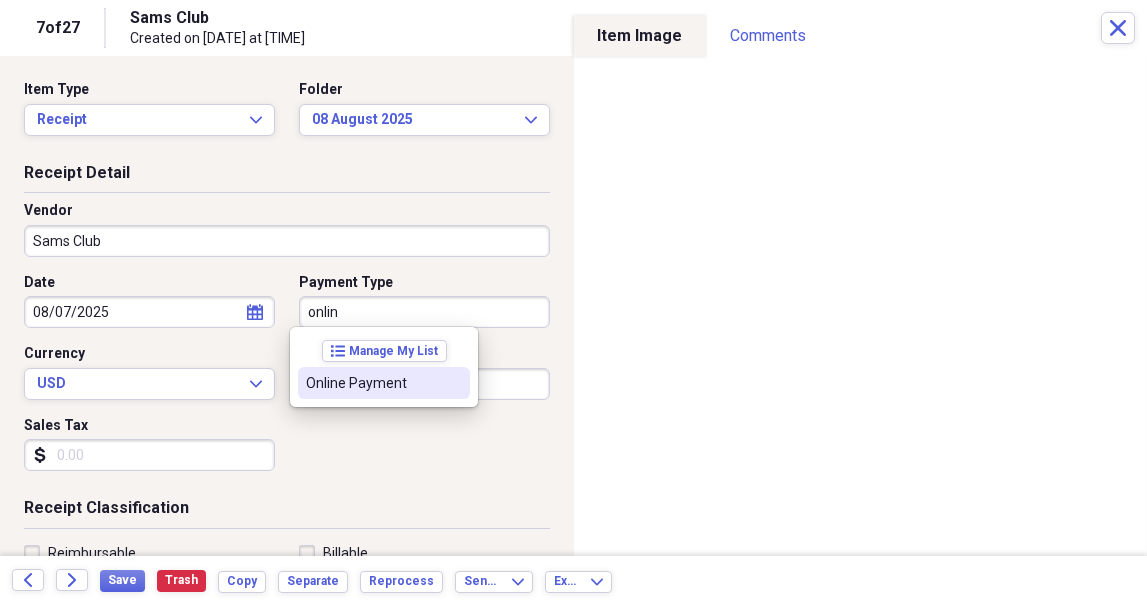 click on "Online Payment" at bounding box center (372, 383) 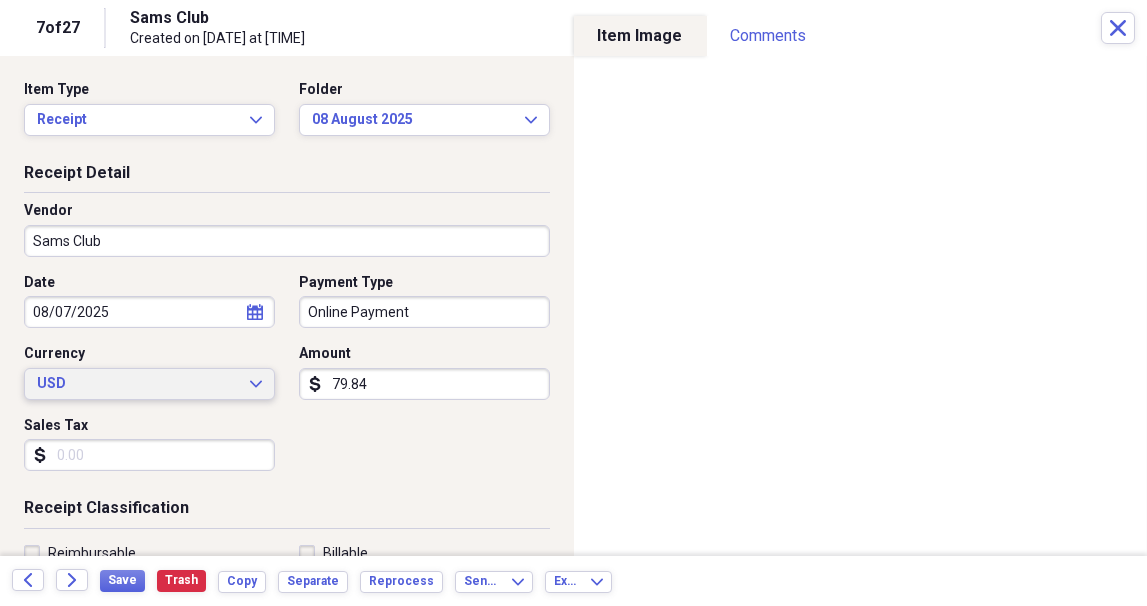 type 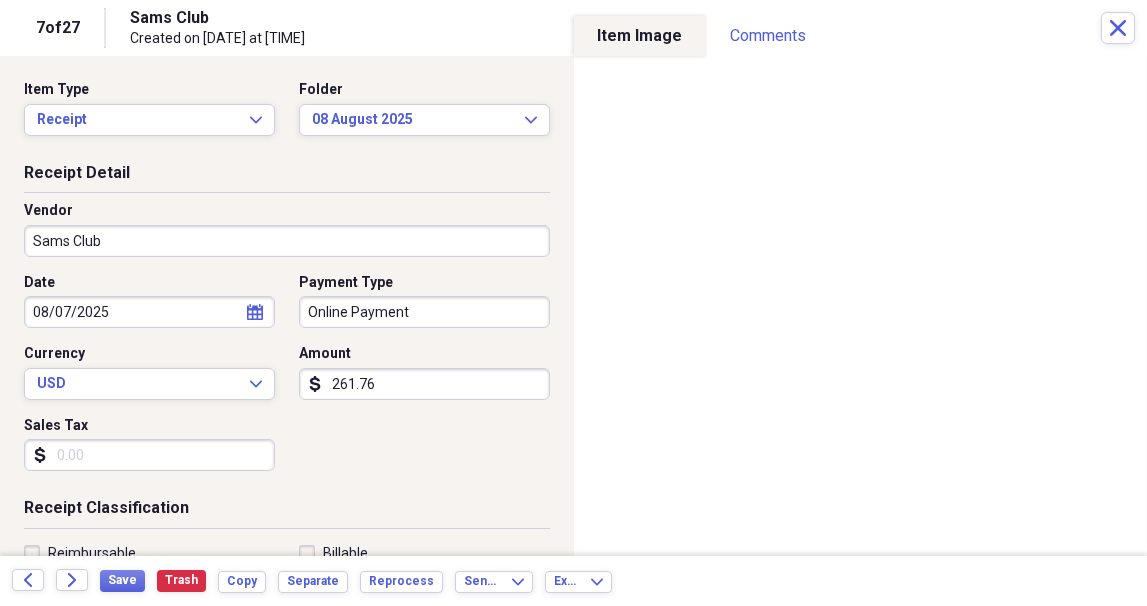 type on "261.76" 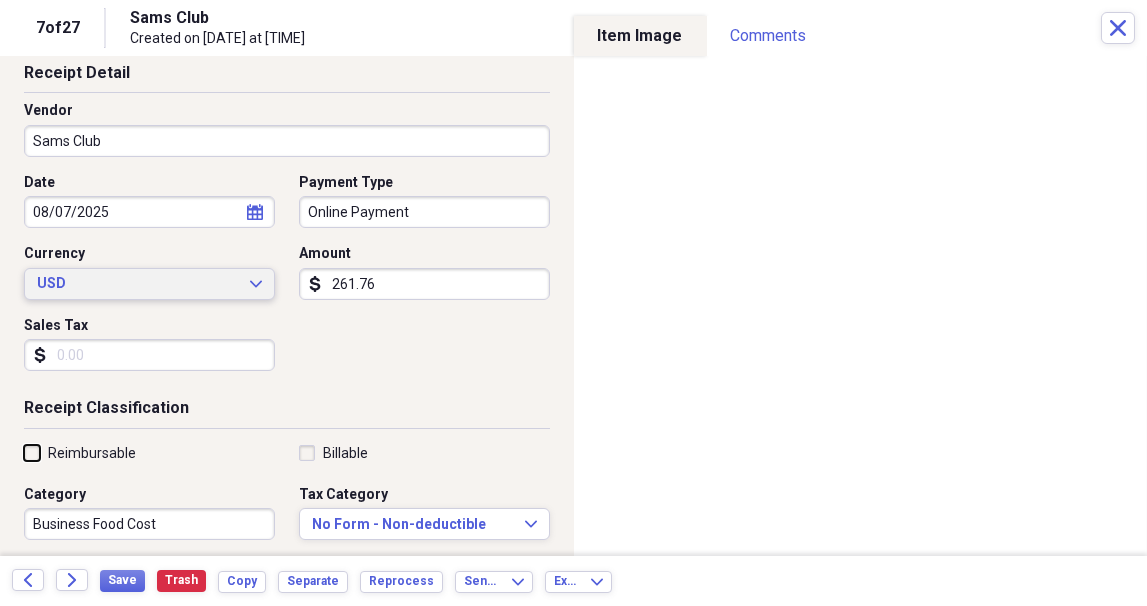 scroll, scrollTop: 199, scrollLeft: 0, axis: vertical 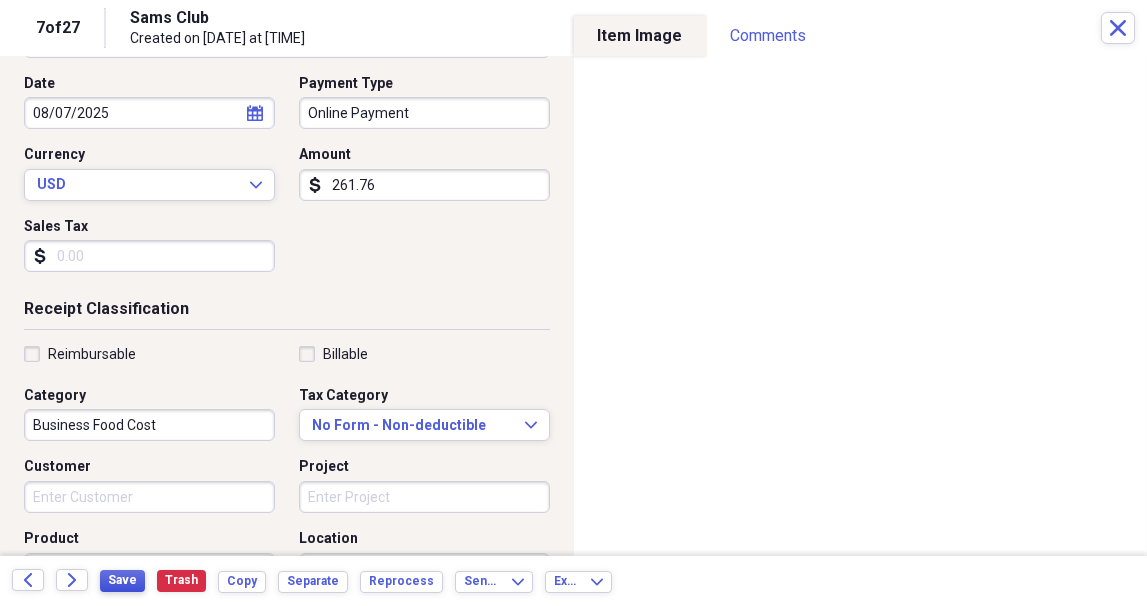 click on "Save" at bounding box center (122, 580) 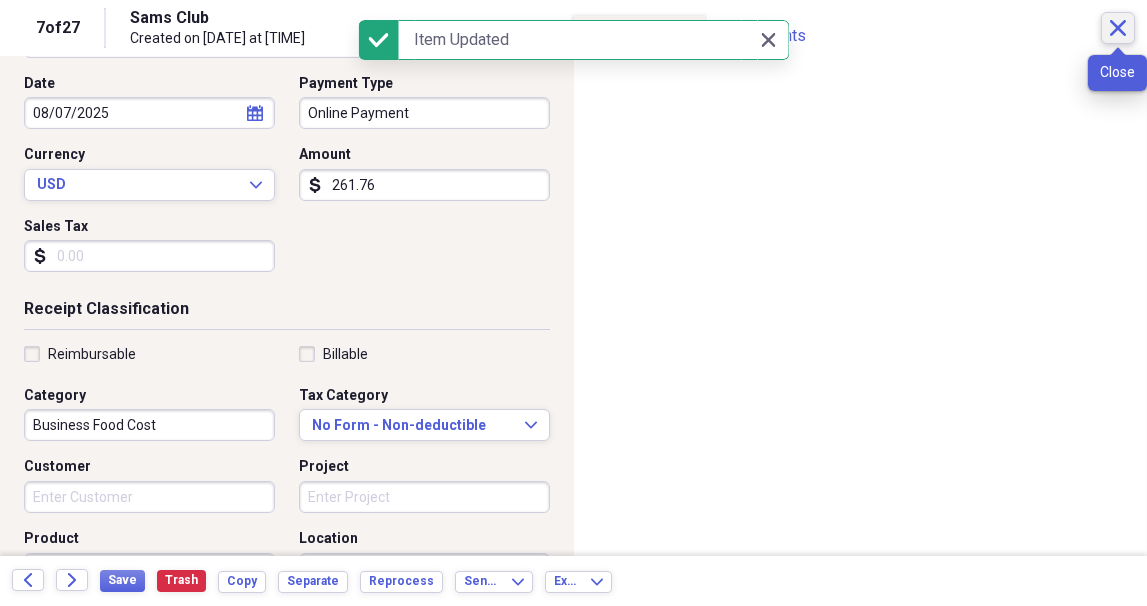 click 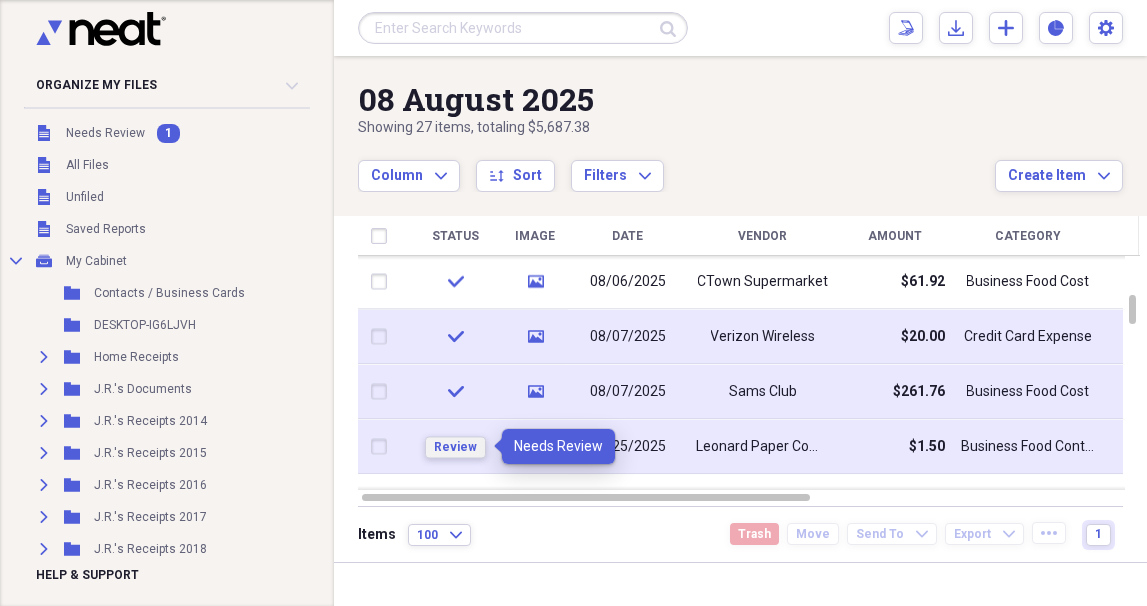 click on "Review" at bounding box center (455, 447) 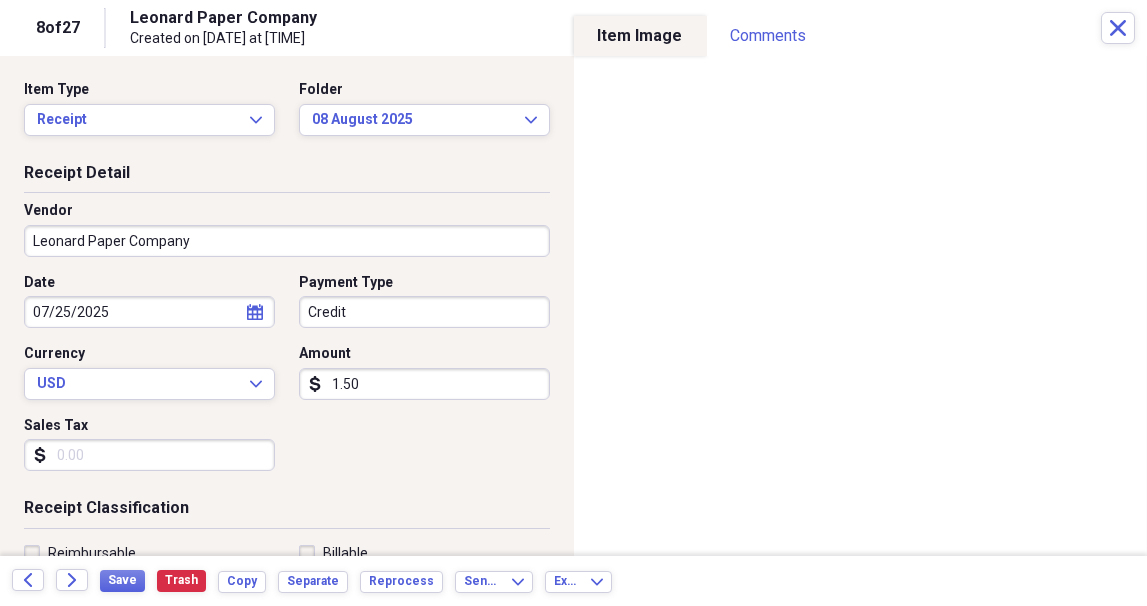 click 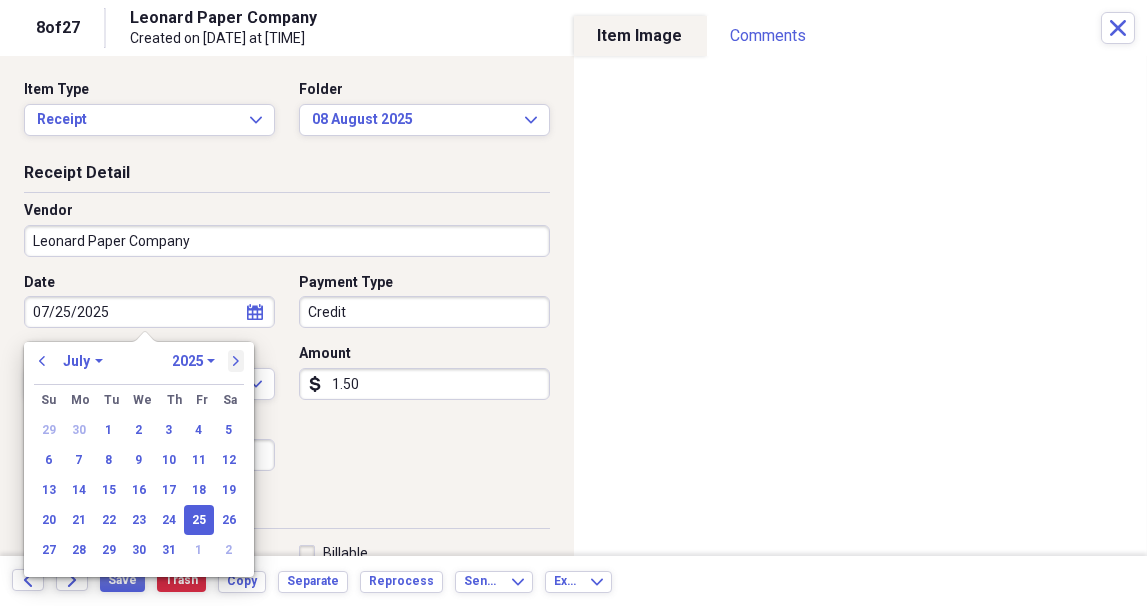 click on "next" at bounding box center (236, 361) 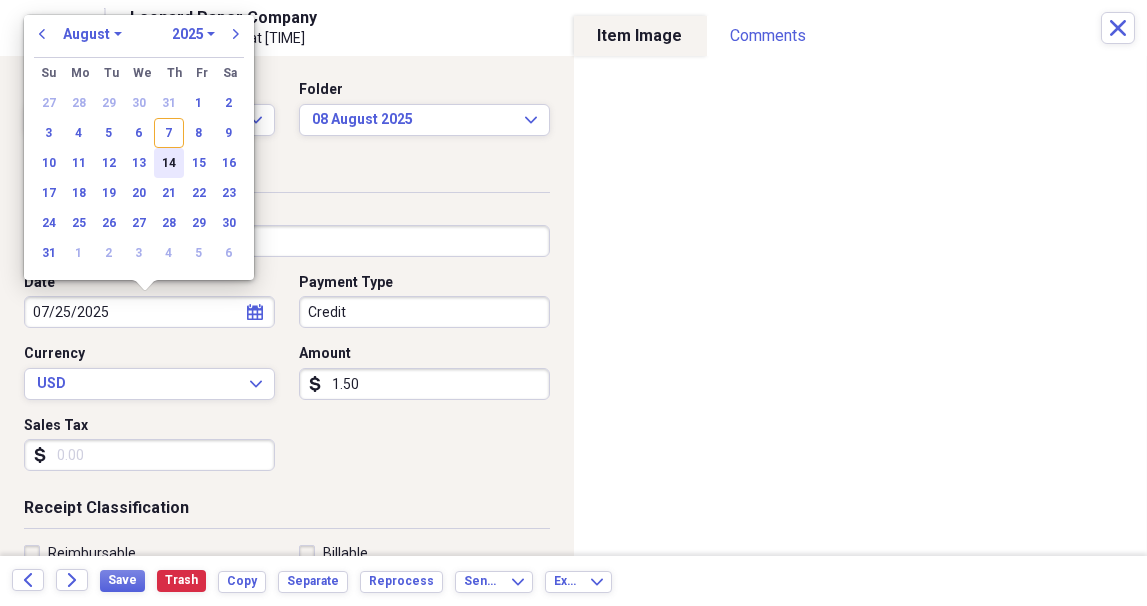 click on "14" at bounding box center (169, 163) 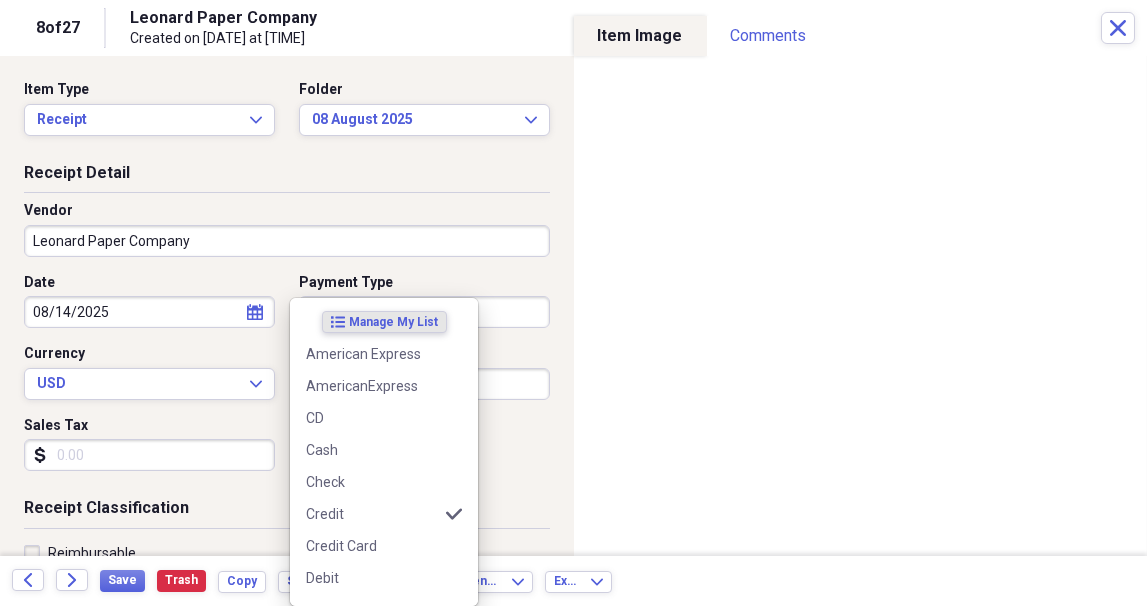 click on "Organize My Files Collapse Unfiled Needs Review Unfiled All Files Unfiled Unfiled Unfiled Saved Reports Collapse My Cabinet My Cabinet Add Folder Folder Contacts / Business Cards Add Folder Folder DESKTOP-IG6LJVH Add Folder Expand Folder Home Receipts Add Folder Expand Folder J.R.'s Documents Add Folder Expand Folder J.R.'s Receipts 2014 Add Folder Expand Folder J.R.'s Receipts 2015 Add Folder Expand Folder J.R.'s Receipts 2016 Add Folder Expand Folder J.R.'s Receipts 2017 Add Folder Expand Folder J.R.'s Receipts 2018 Add Folder Expand Folder J.R.'s Receipts 2019 Add Folder Expand Folder J.R.'s Receipts 2020 Add Folder Expand Folder J.R.'s Receipts 2021 Add Folder Expand Folder J.R.'s Receipts 2022 Add Folder Expand Folder J.R.'s Receipts 2023 Add Folder Expand Folder J.R.'s Receipts 2024 Add Folder Collapse Open Folder J.R.'s Receipts 2025 Add Folder Folder 01 January 2025 Add Folder Folder 02 February 2025 Add Folder Folder 03 March 2025 Add Folder Folder 04 April 2025 Add Folder Folder 05 May 2025 Folder 1" at bounding box center [573, 303] 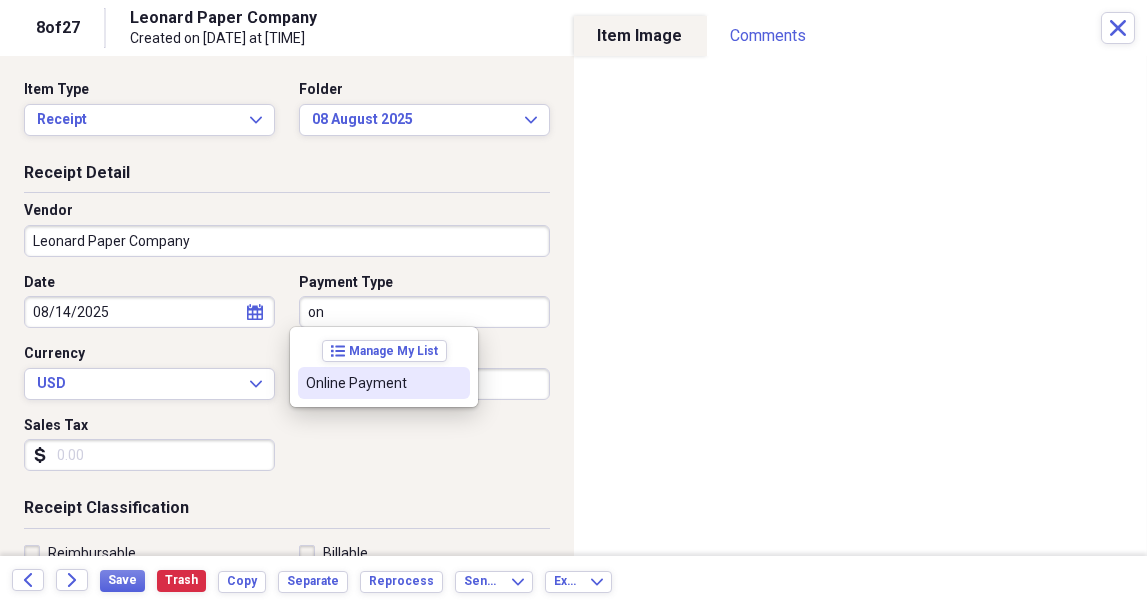 click on "Online Payment" at bounding box center [372, 383] 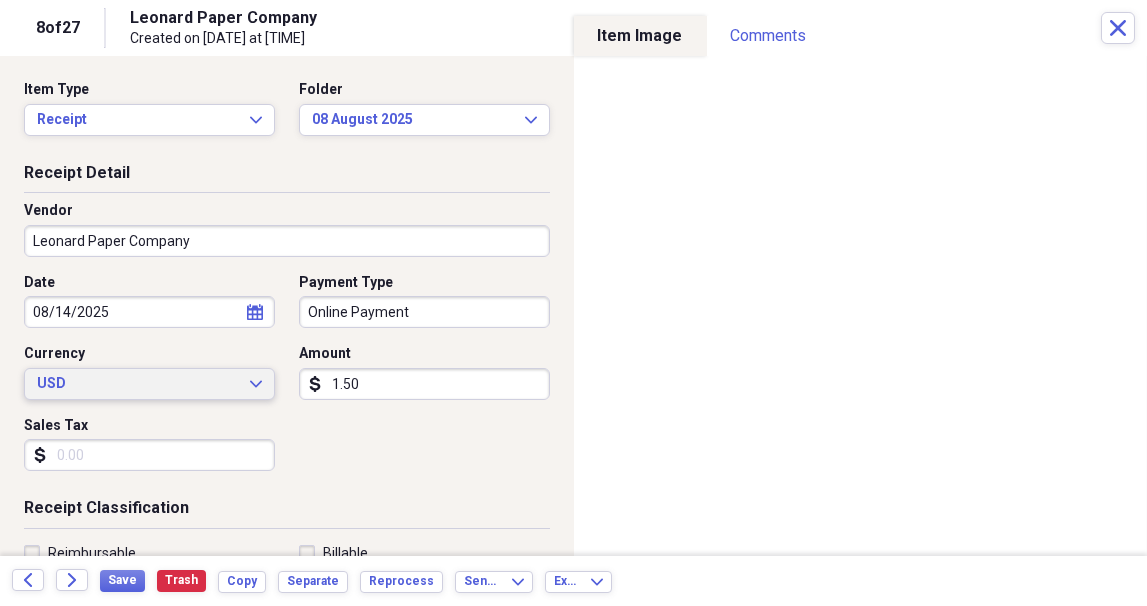 type 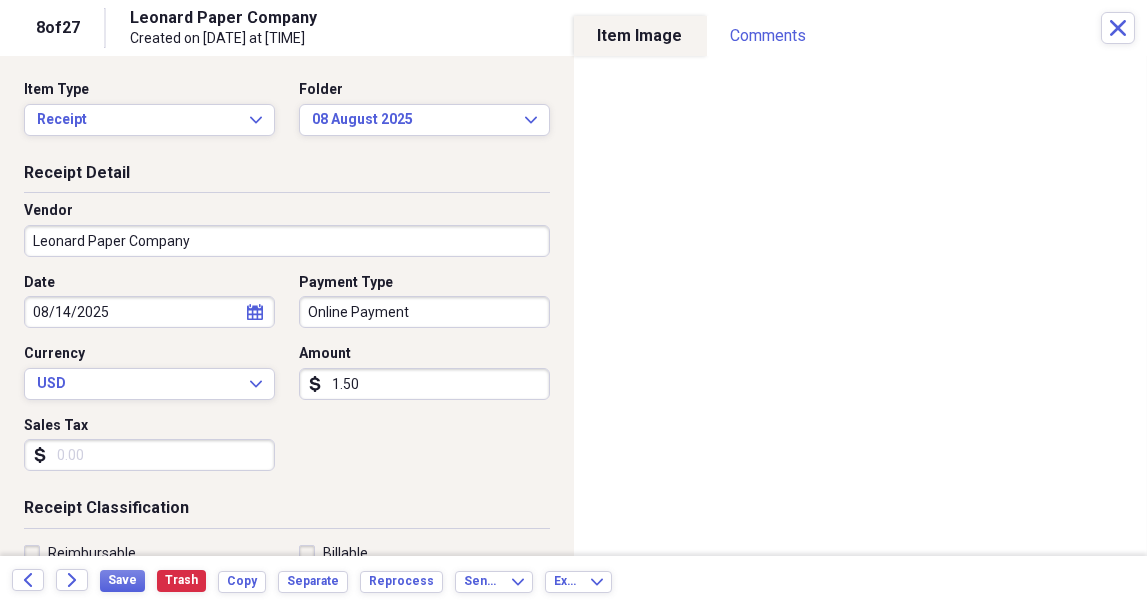 click on "1.50" at bounding box center [424, 384] 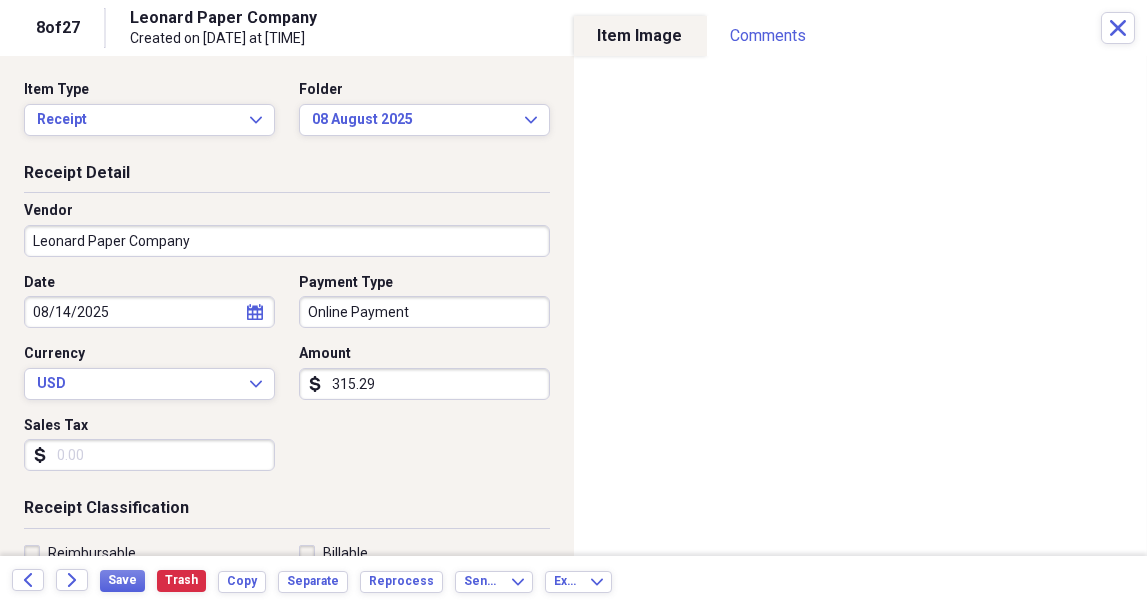 type on "315.29" 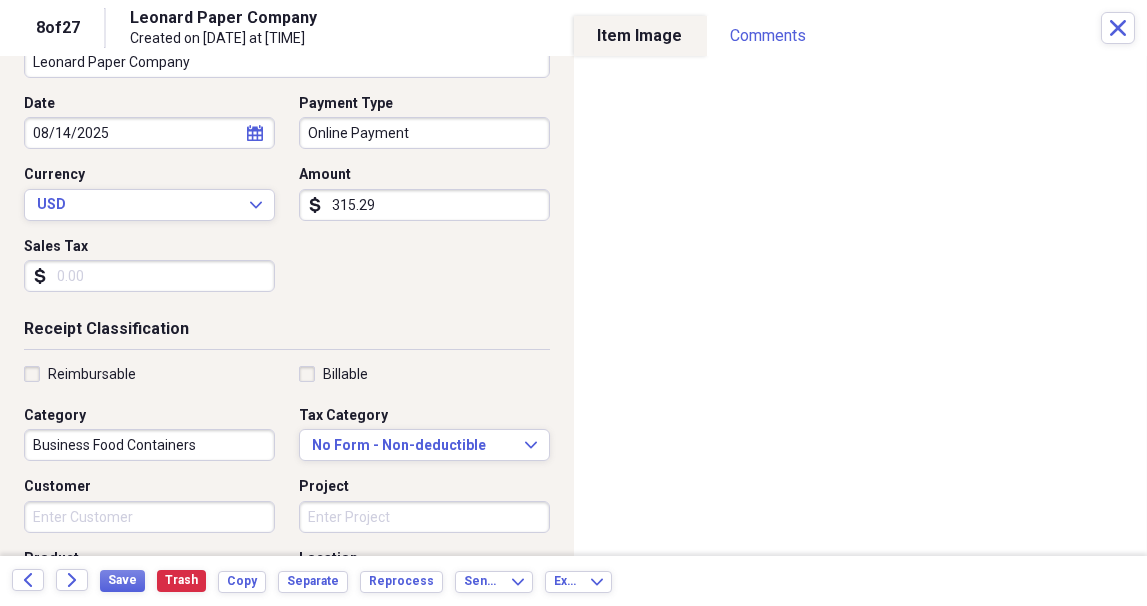 scroll, scrollTop: 199, scrollLeft: 0, axis: vertical 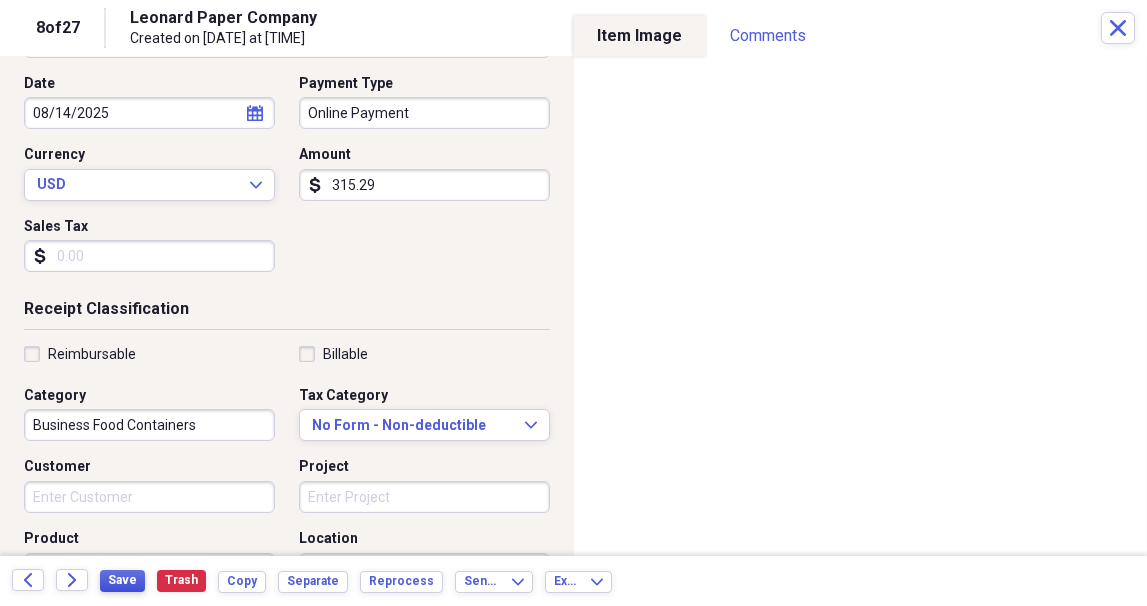click on "Save" at bounding box center [122, 580] 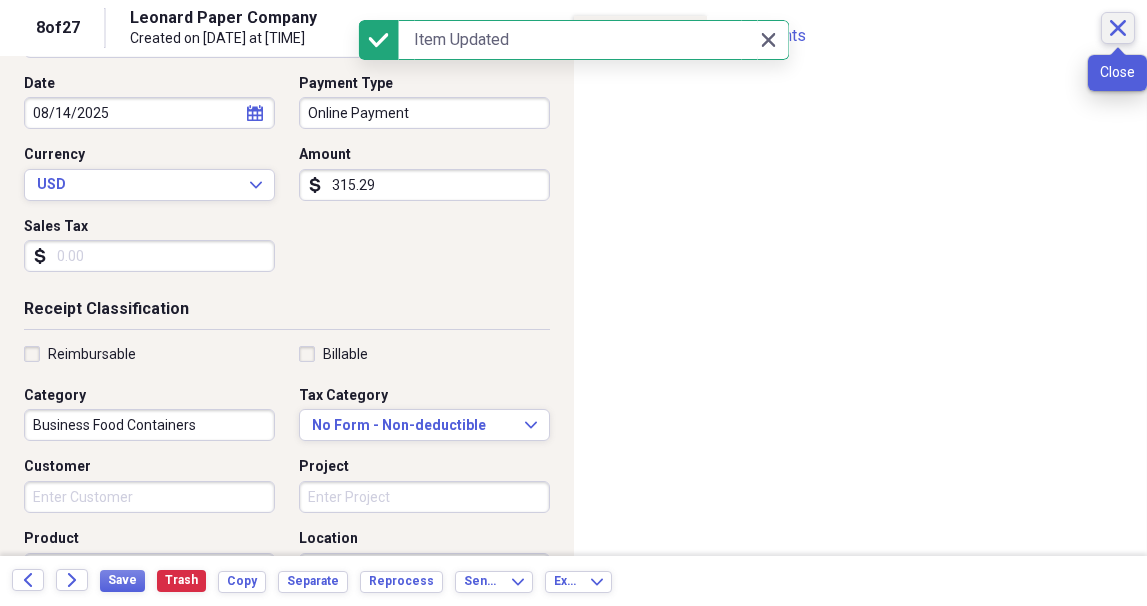 click on "Close" 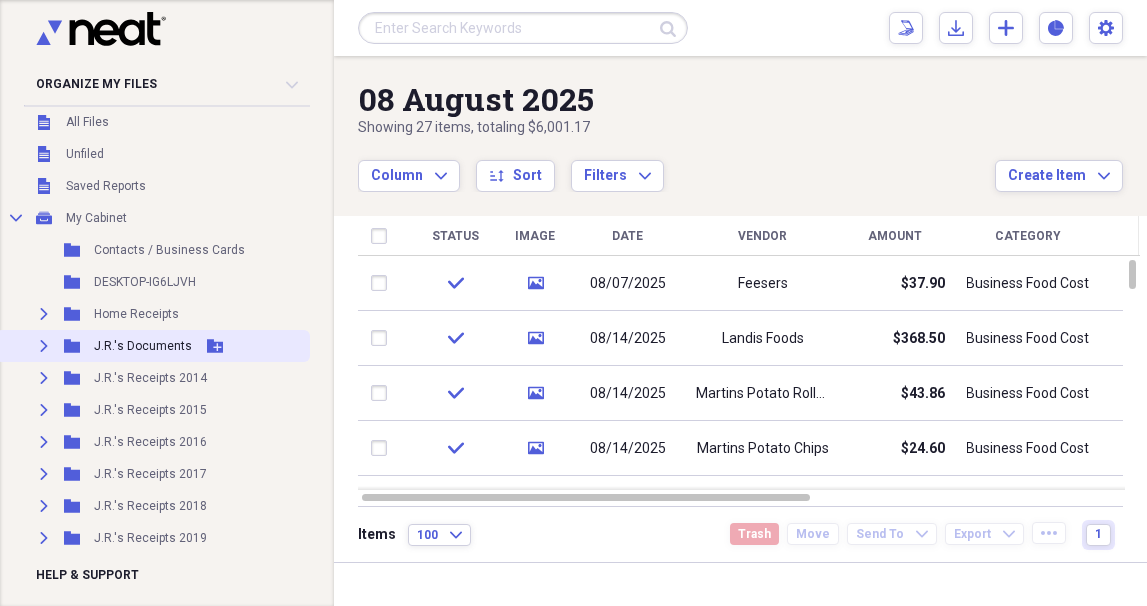 scroll, scrollTop: 0, scrollLeft: 0, axis: both 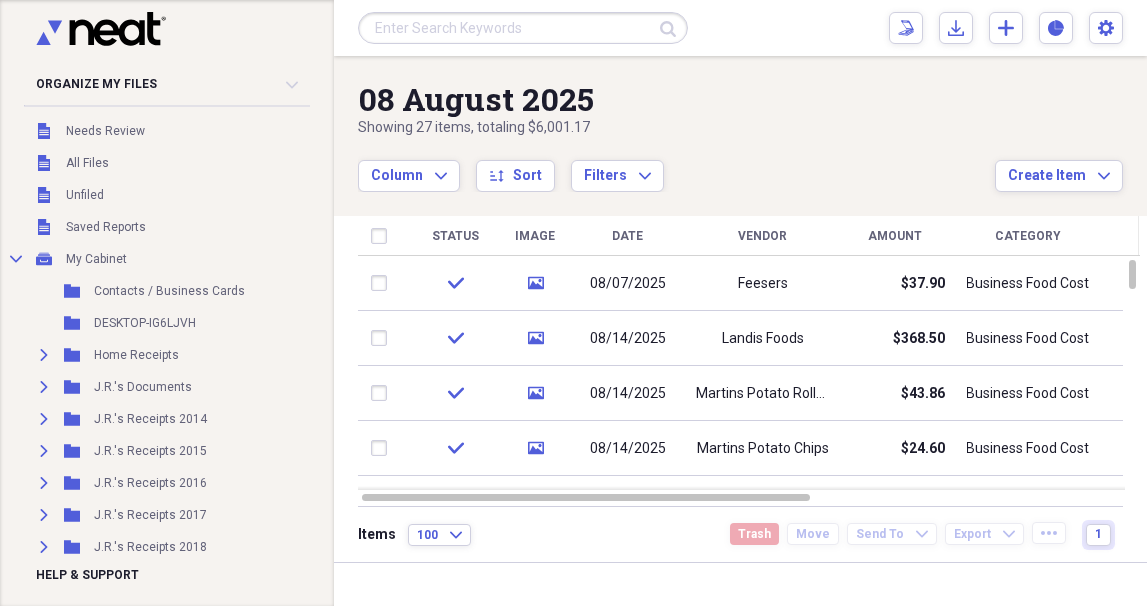 click on "Vendor" at bounding box center (763, 236) 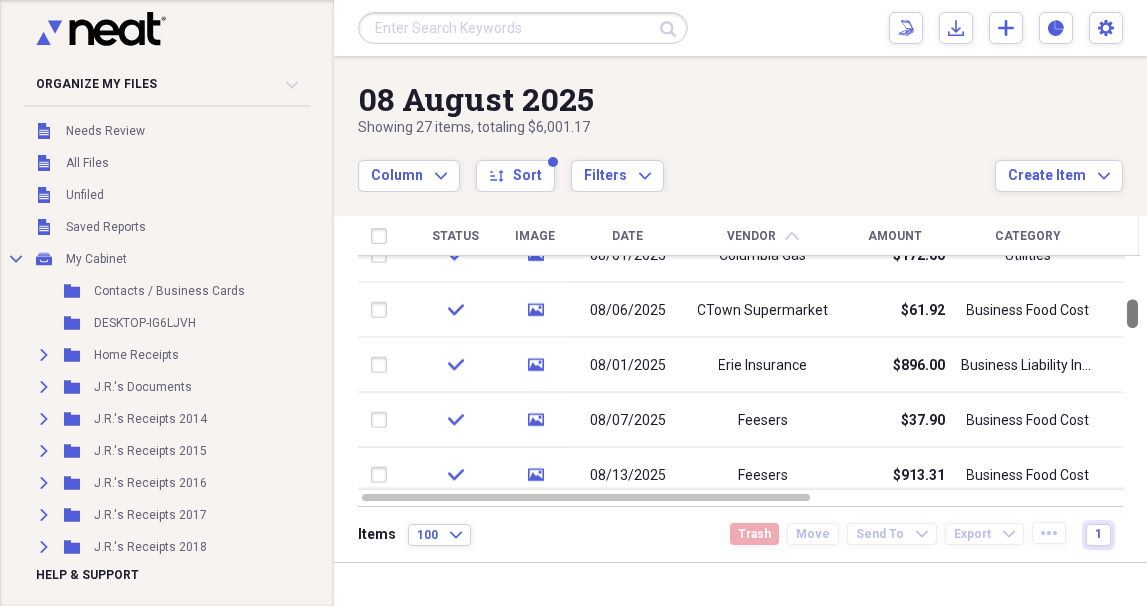 drag, startPoint x: 1140, startPoint y: 320, endPoint x: 1140, endPoint y: 268, distance: 52 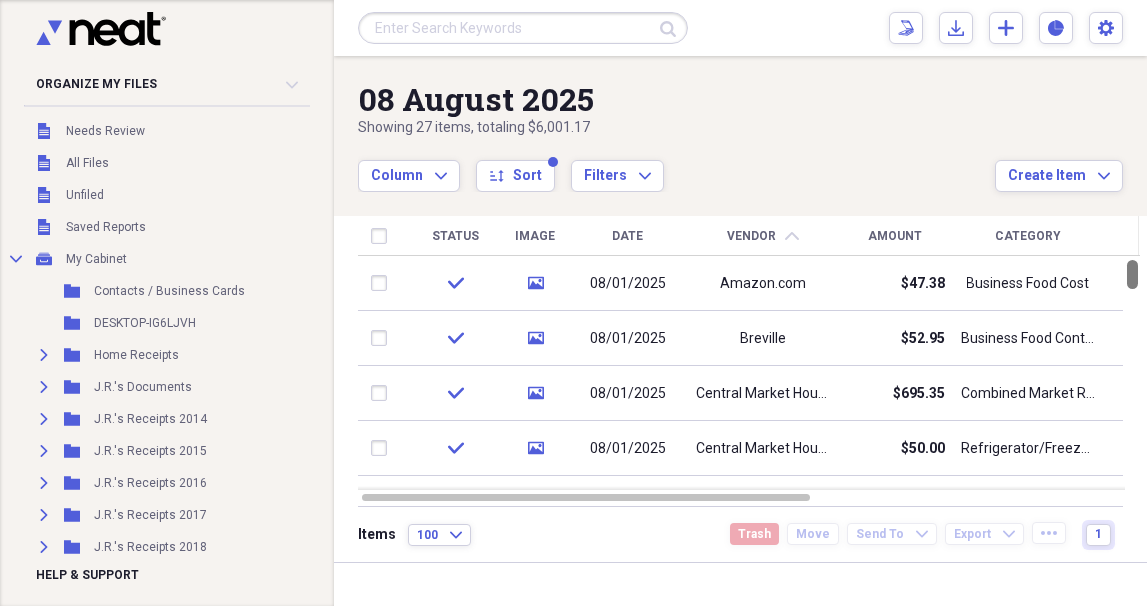 drag, startPoint x: 1140, startPoint y: 268, endPoint x: 1140, endPoint y: 196, distance: 72 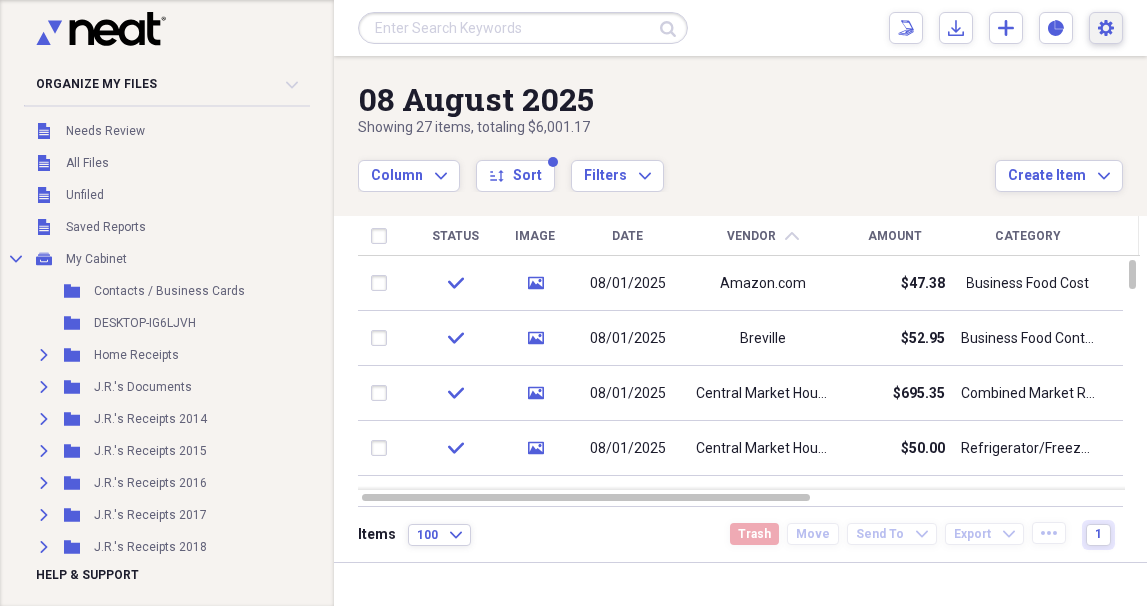 click on "Settings" 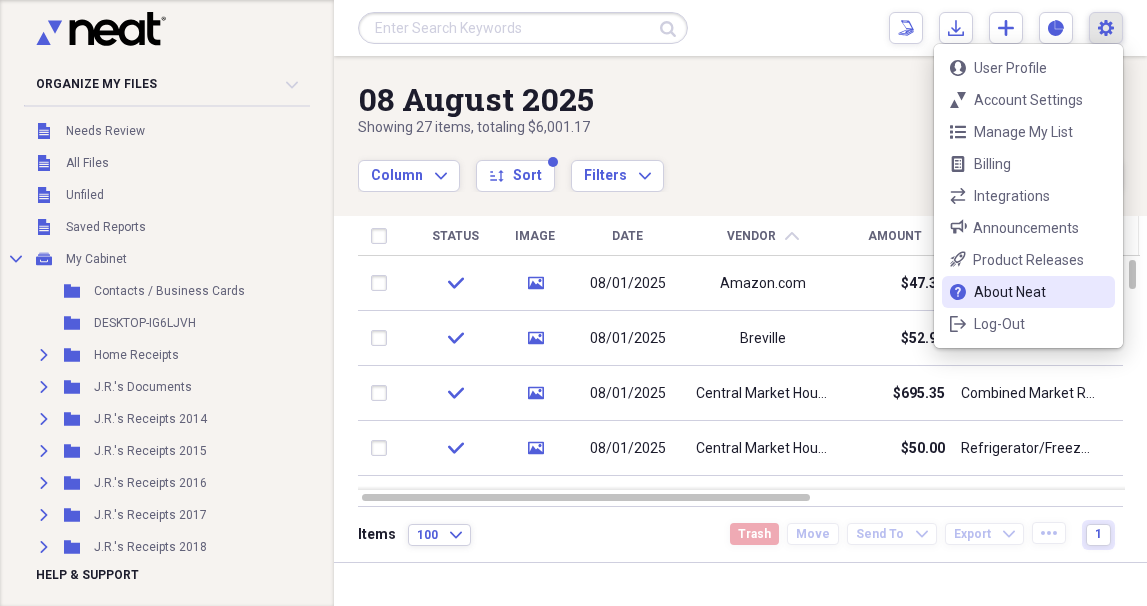 click on "About Neat" at bounding box center (1028, 292) 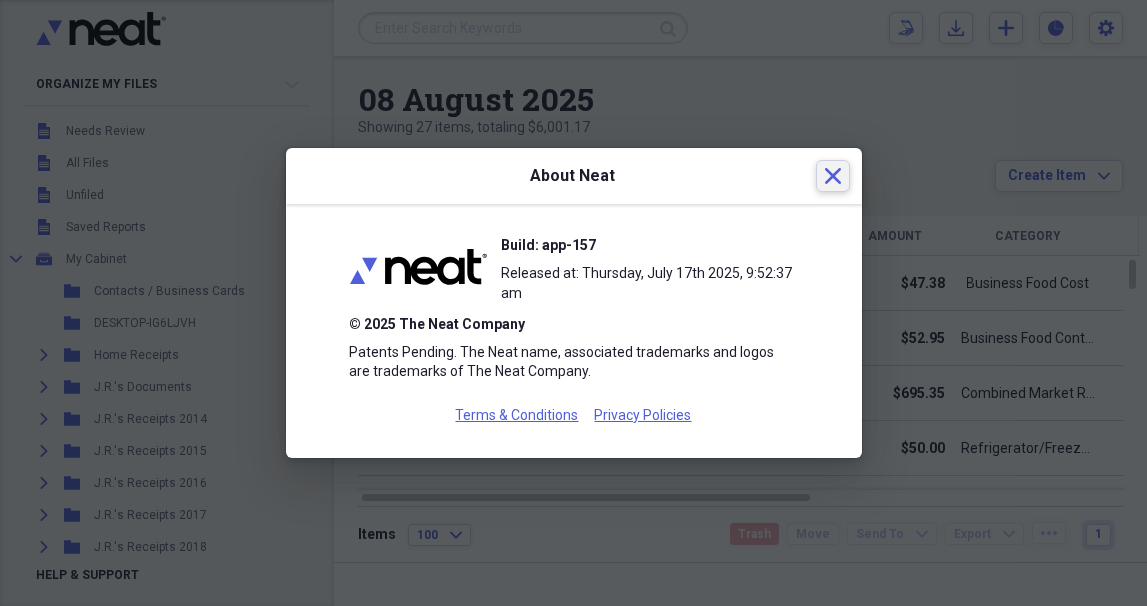 click on "Close" at bounding box center (833, 176) 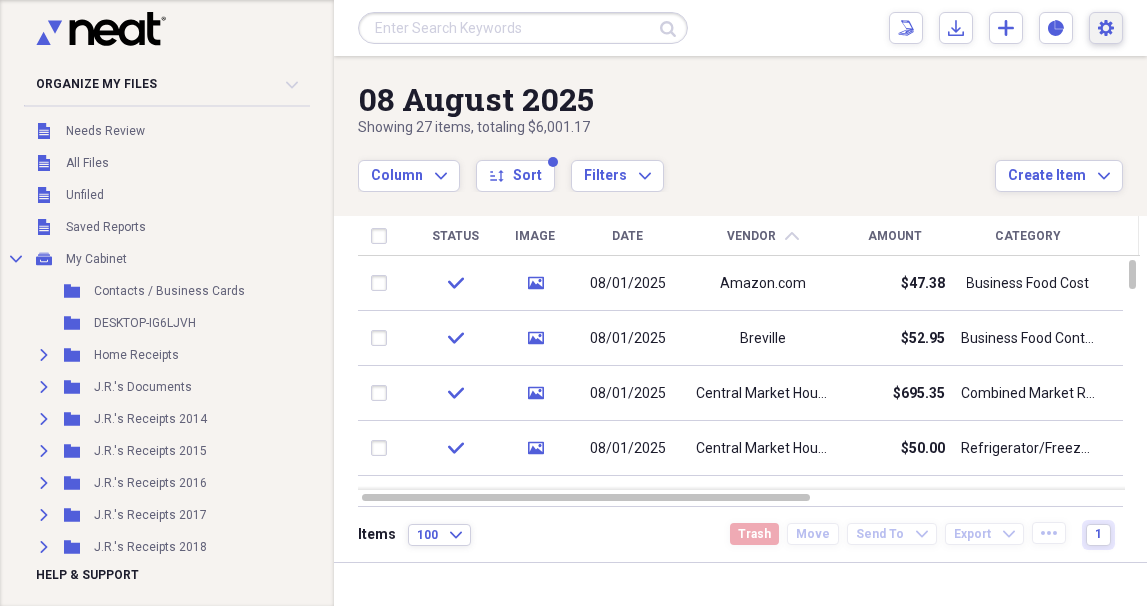 click on "Settings" 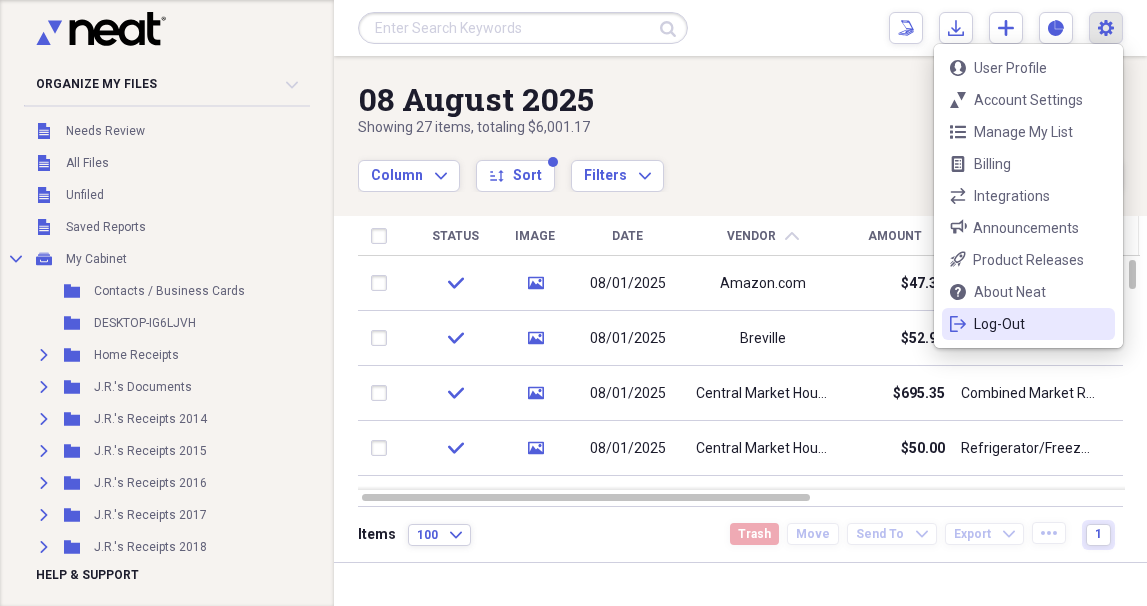 click on "Log-Out" at bounding box center [1028, 324] 